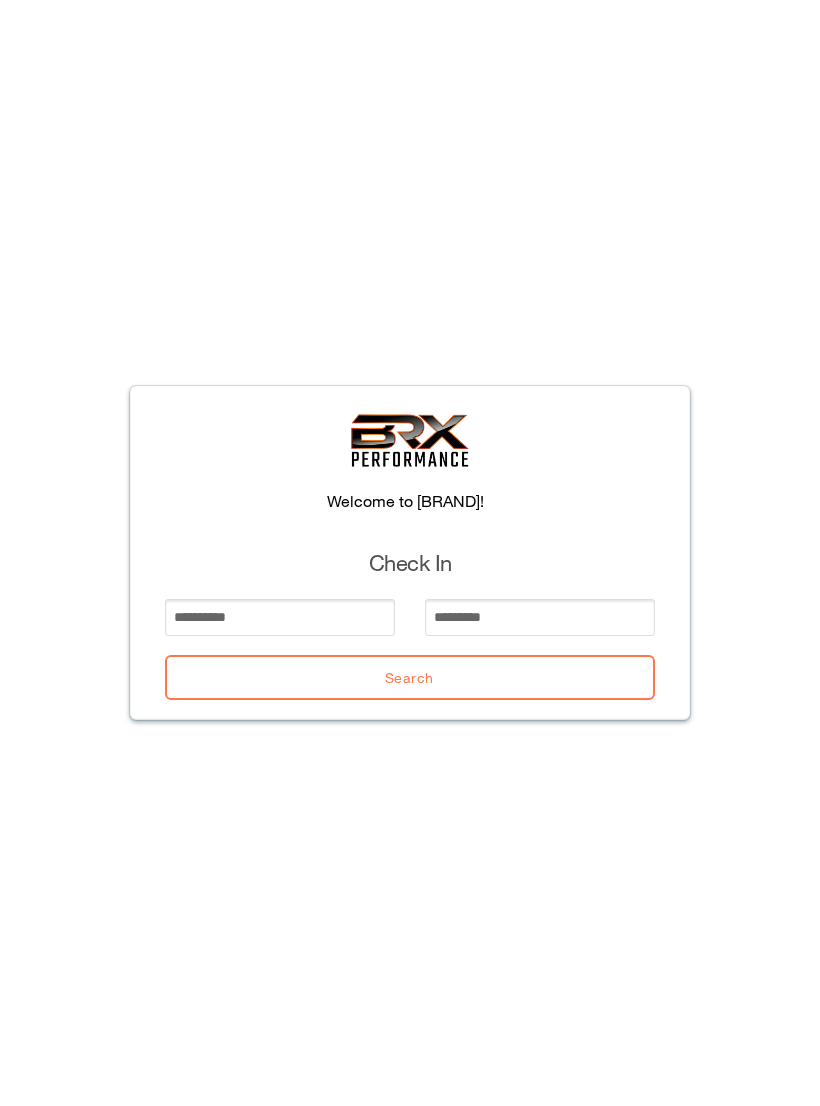 scroll, scrollTop: 0, scrollLeft: 0, axis: both 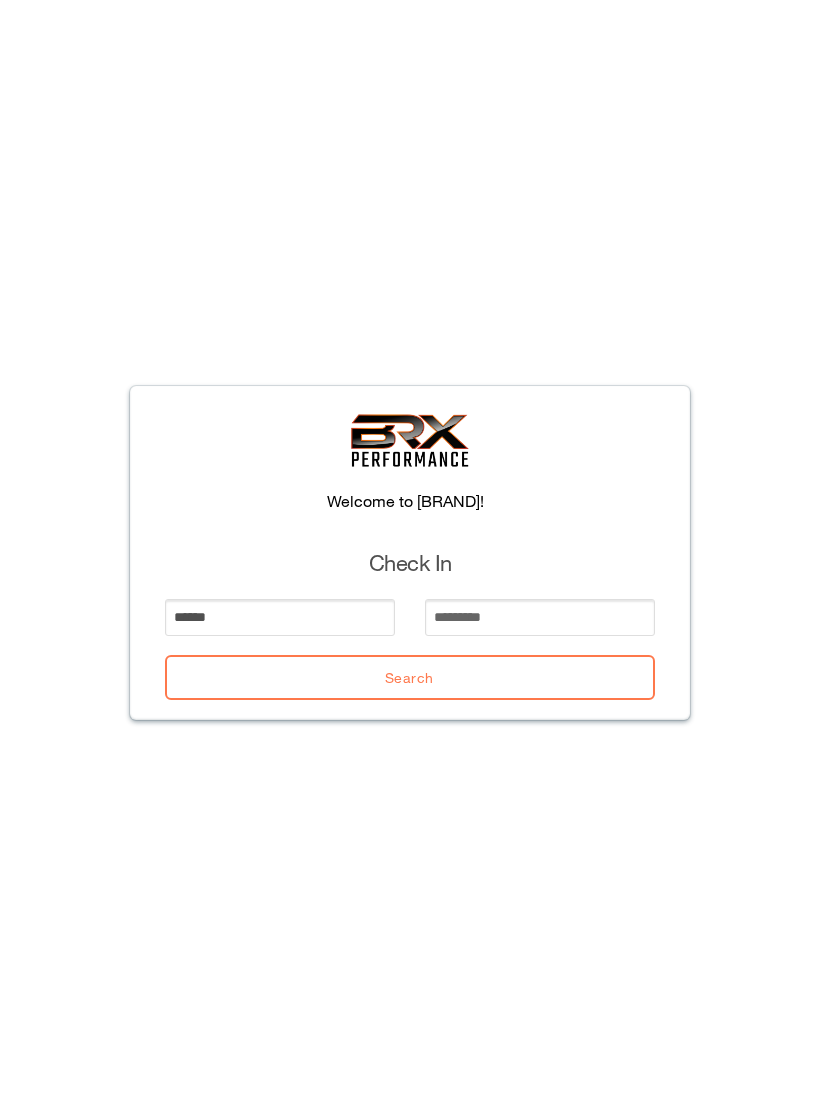 type on "******" 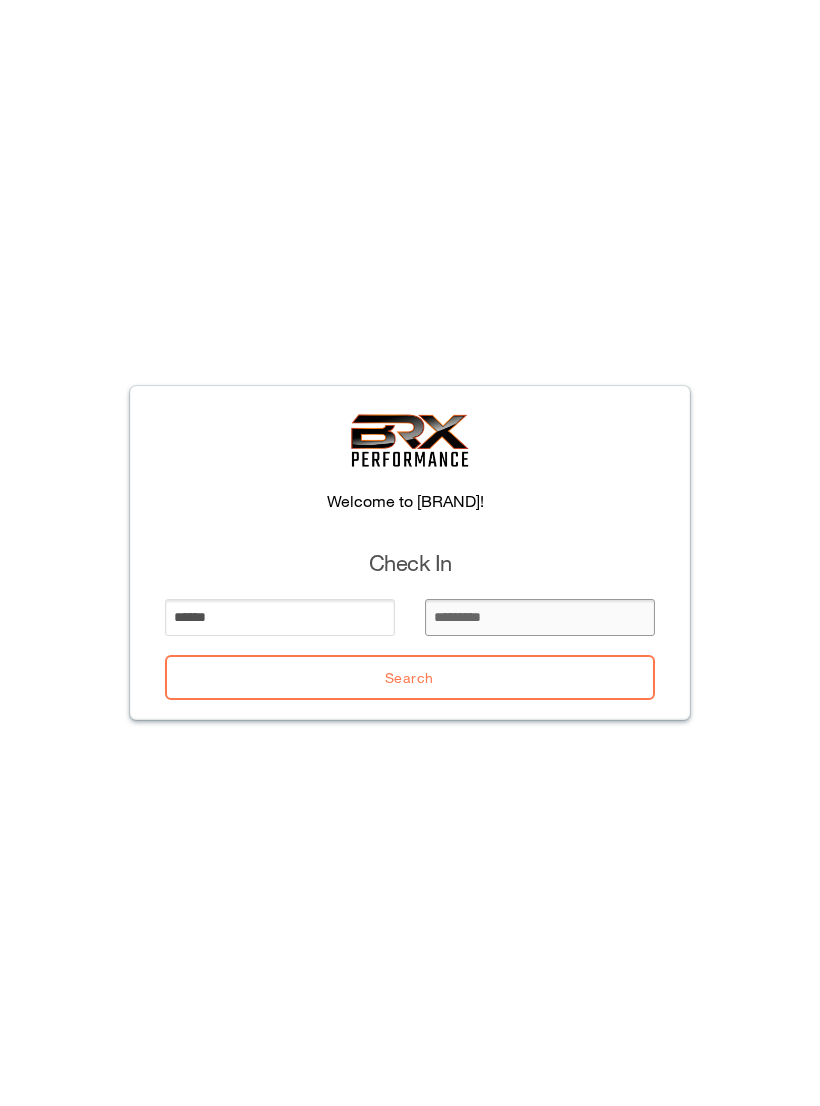 click at bounding box center [540, 617] 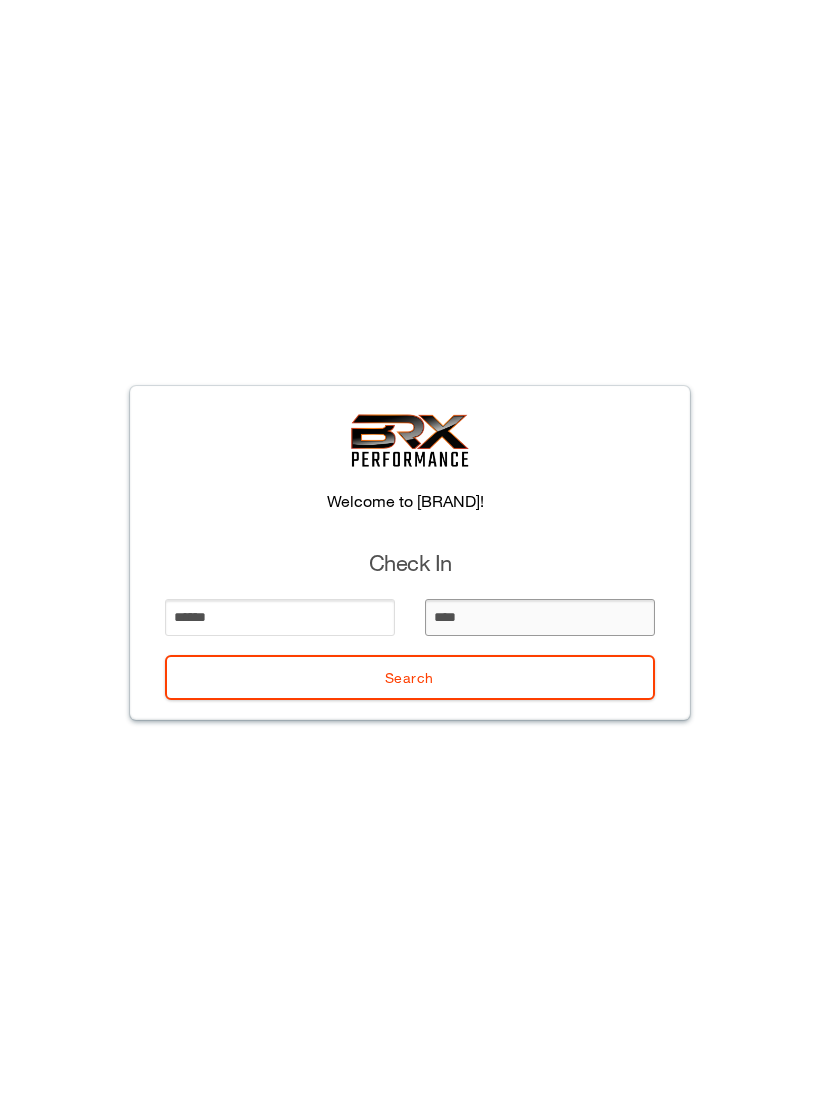type on "*****" 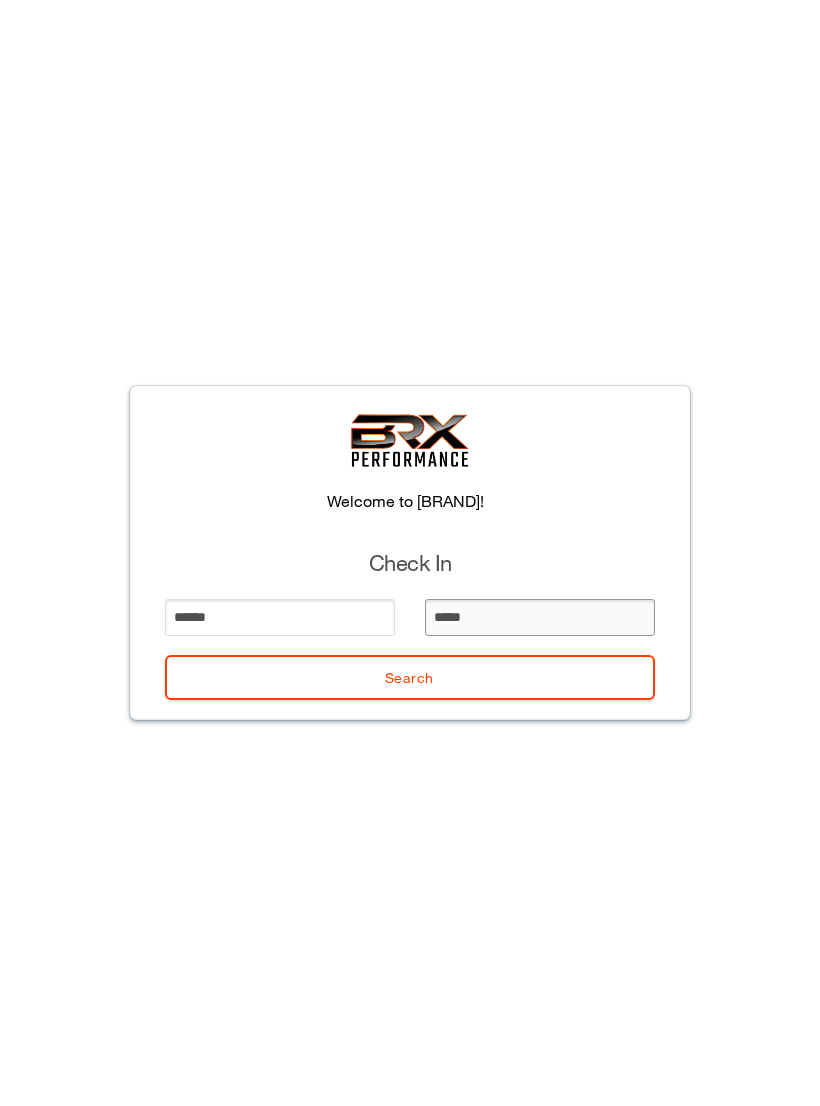 click on "Search" at bounding box center [410, 677] 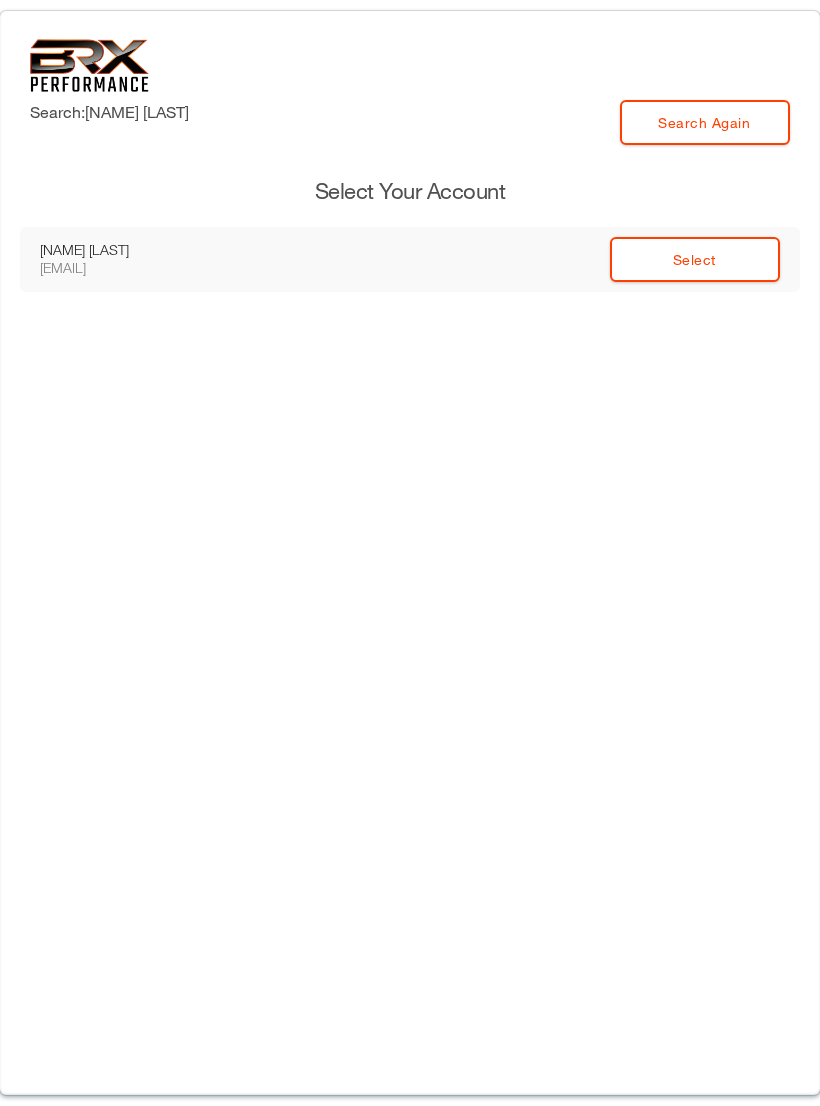 click on "Search:  peyton   lenel
Search Again
Select Your Account
Peyton   Lenell
hlmoy@hotmail.com
Select" at bounding box center [410, 553] 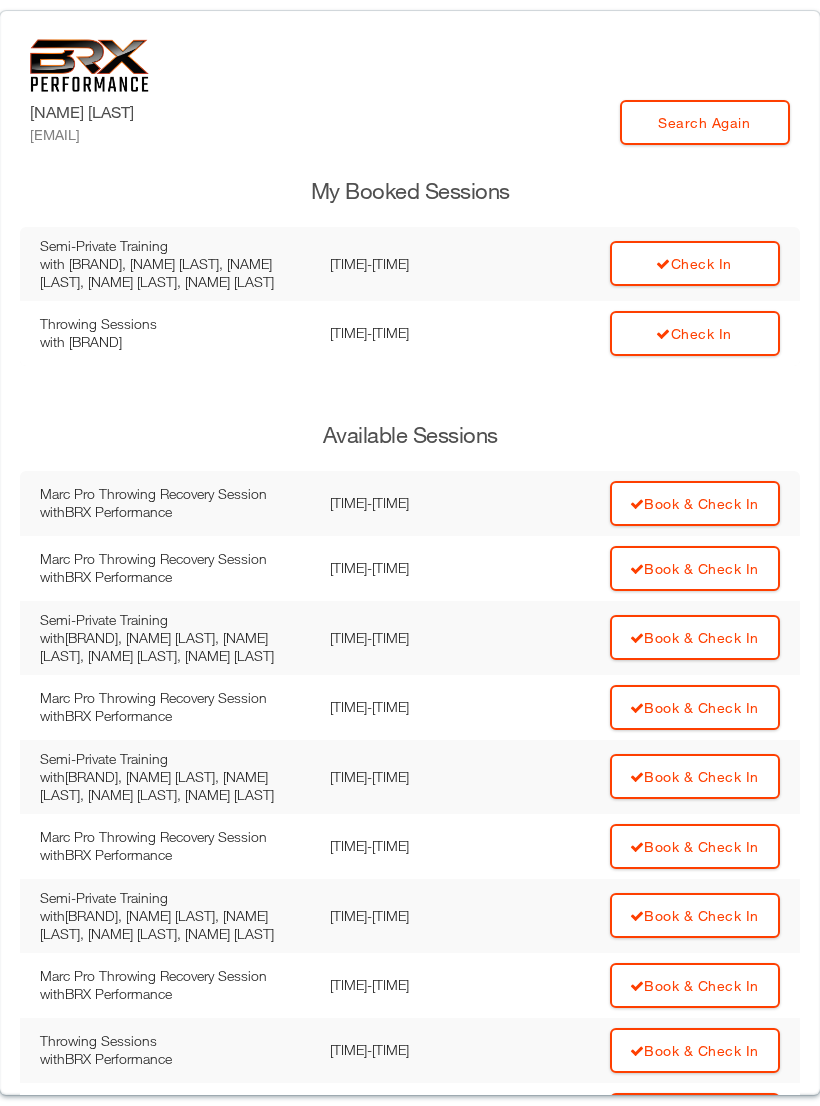 click on "Check In" at bounding box center [695, 333] 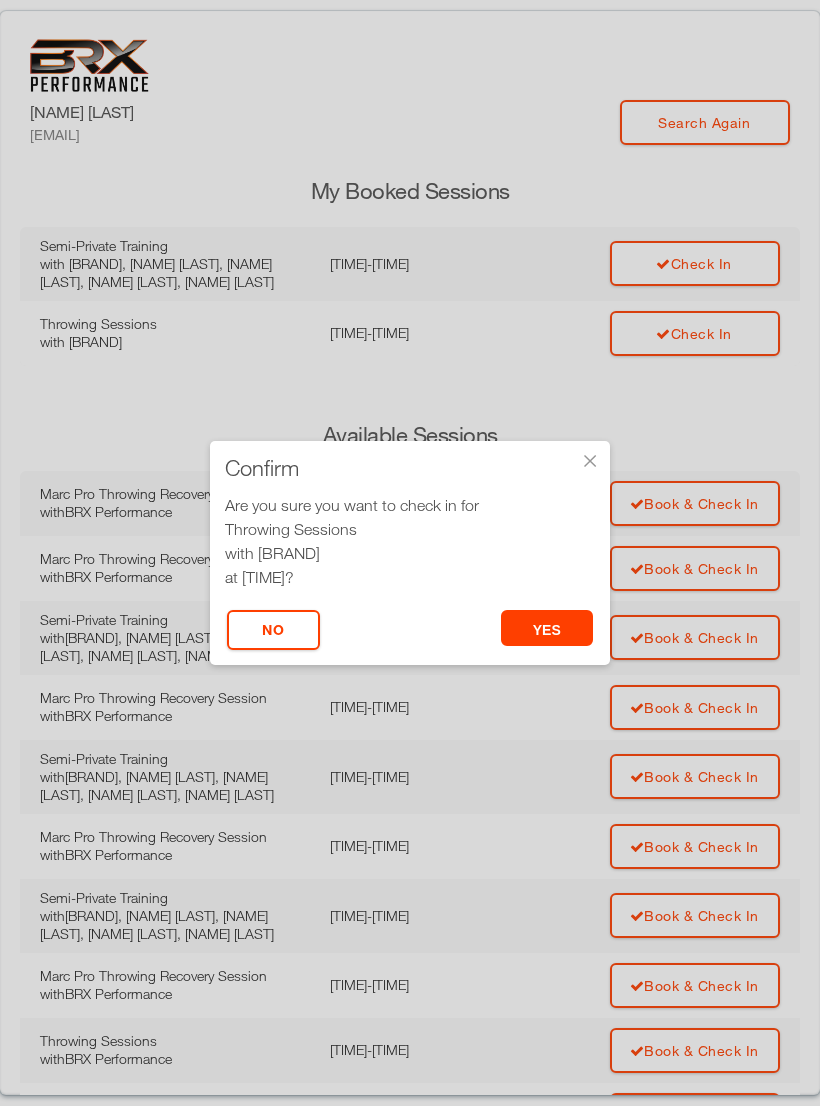 click on "yes" at bounding box center [547, 628] 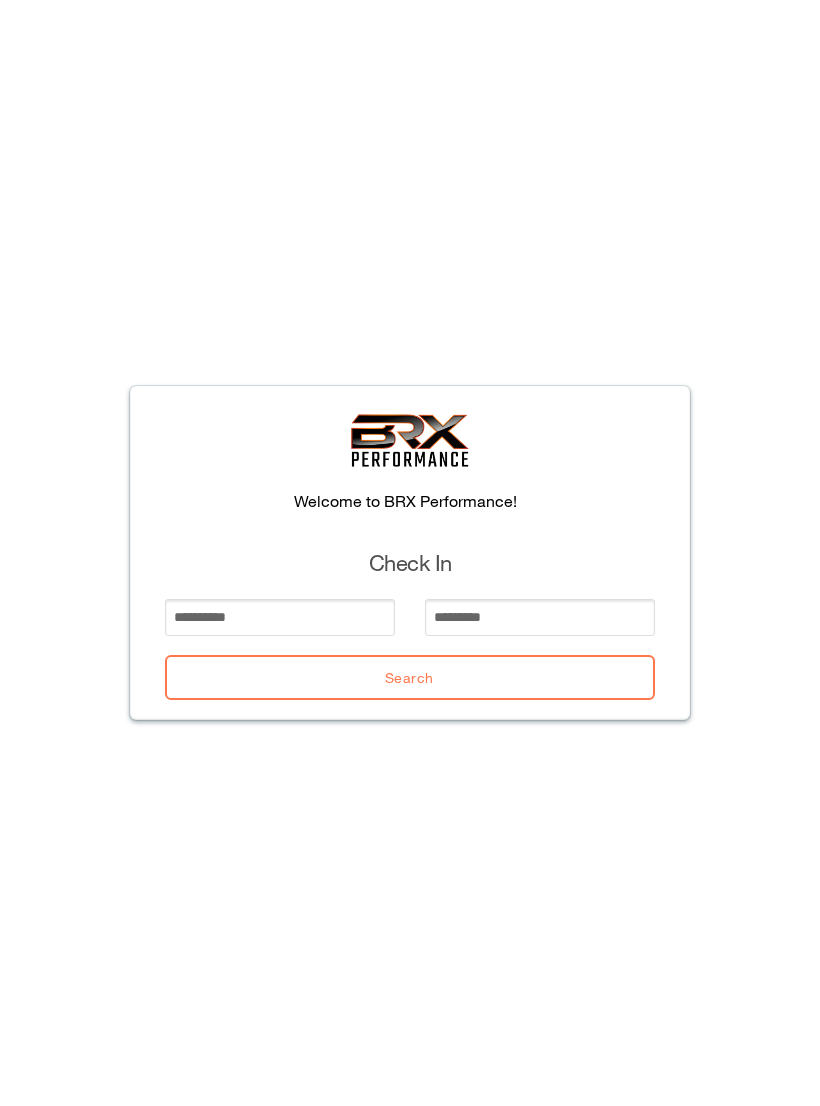 scroll, scrollTop: 0, scrollLeft: 0, axis: both 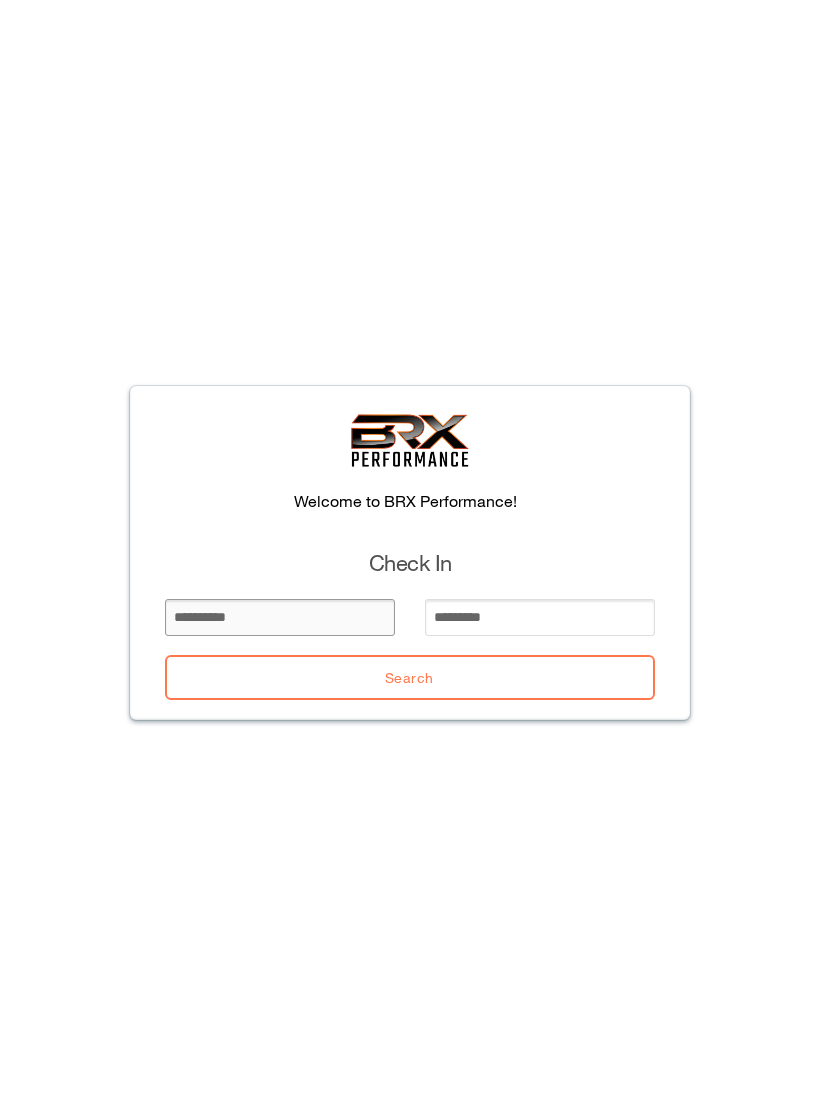 click at bounding box center [280, 617] 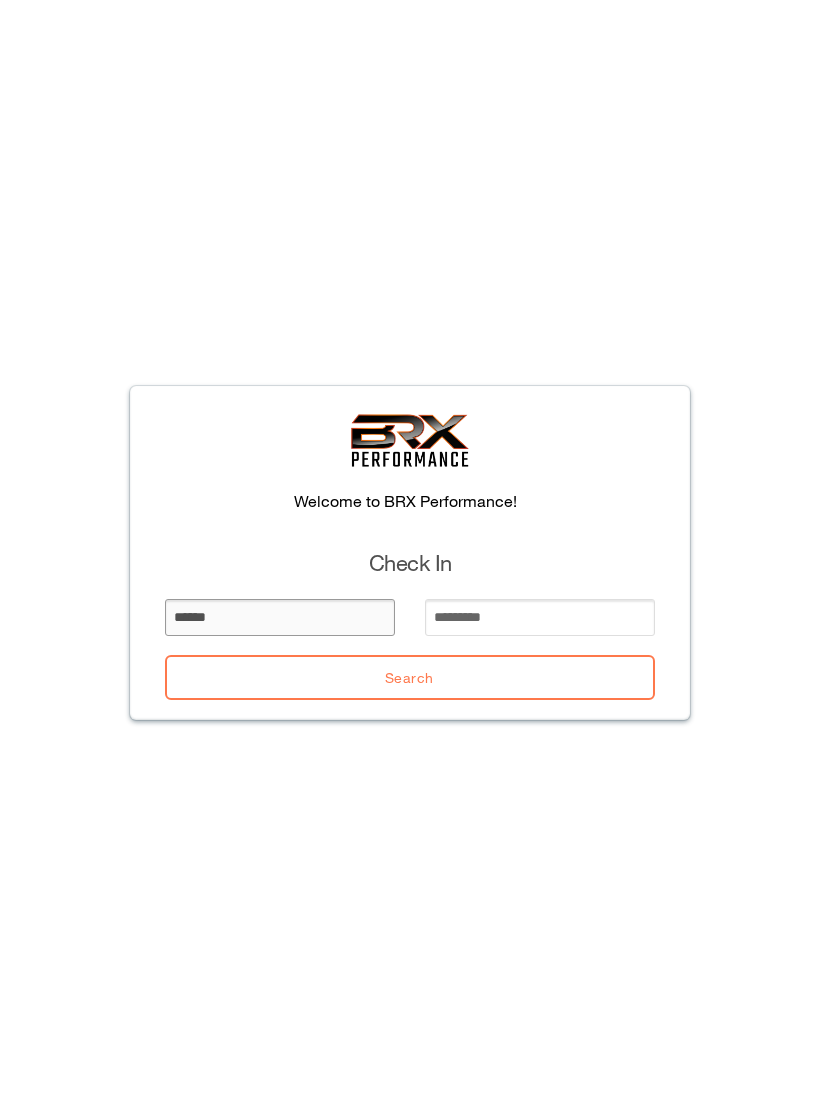 type on "******" 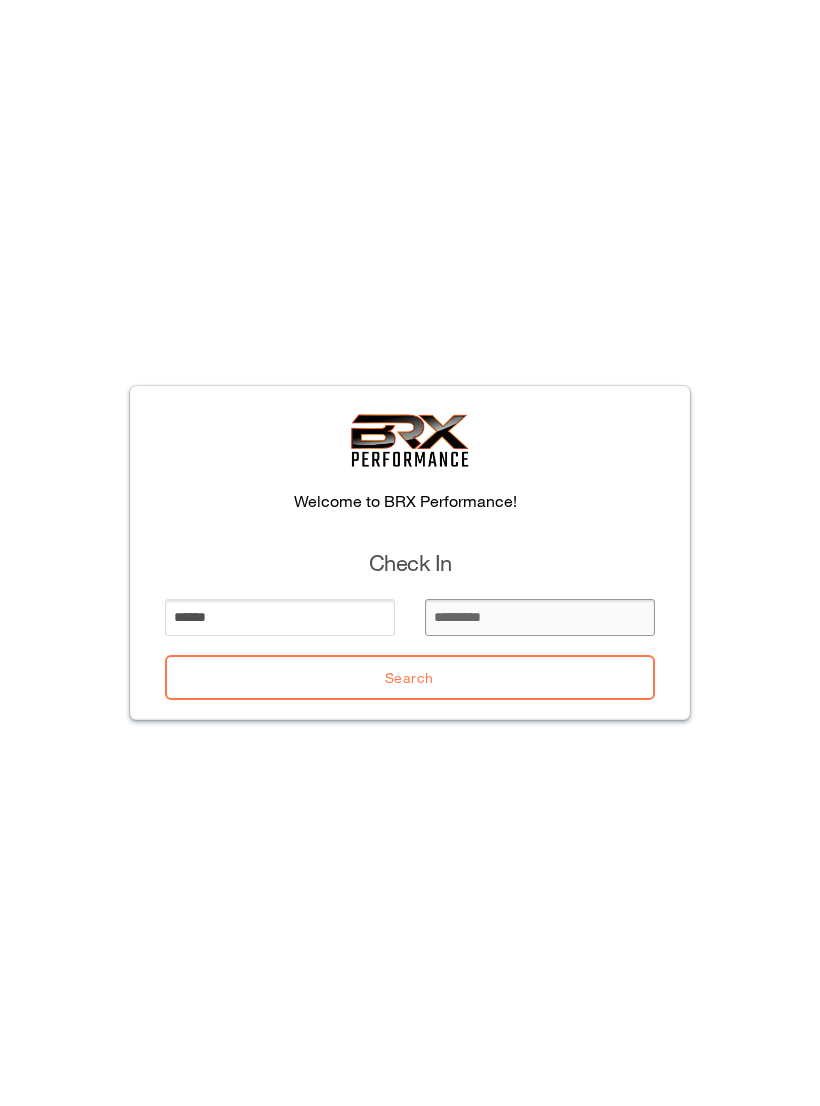 click at bounding box center [540, 617] 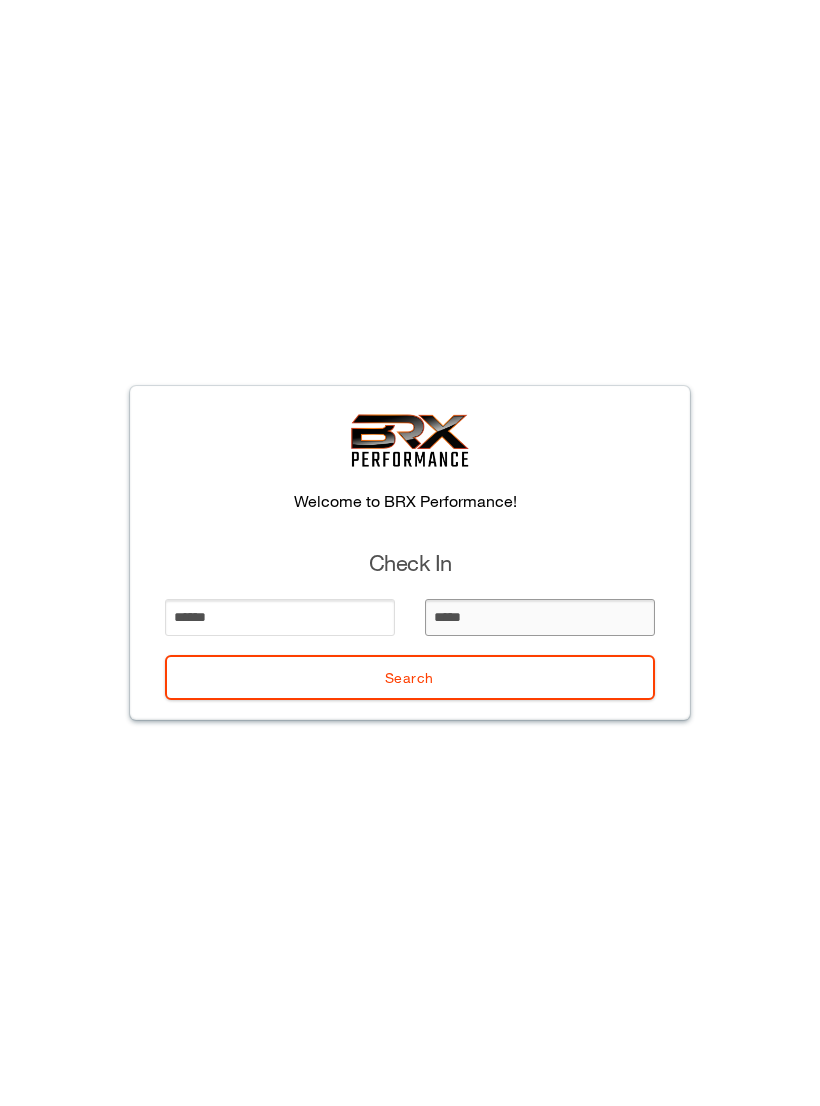 type on "******" 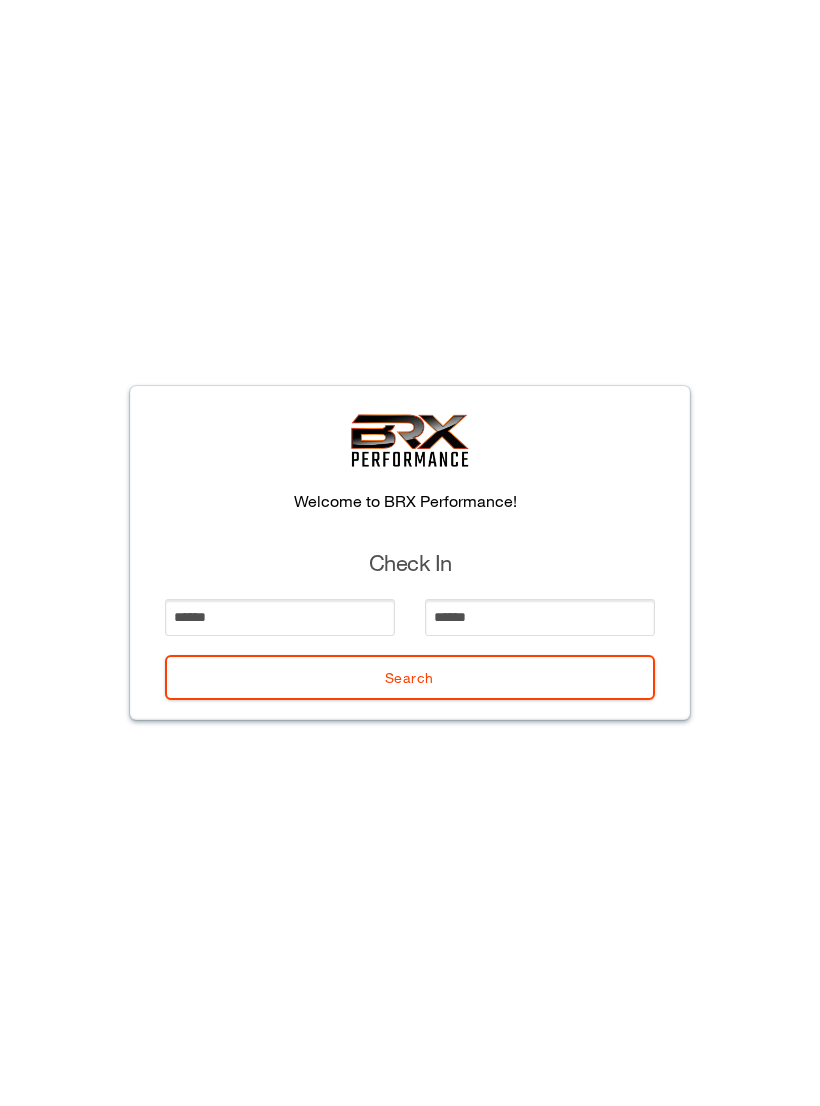 click on "Search" at bounding box center (410, 677) 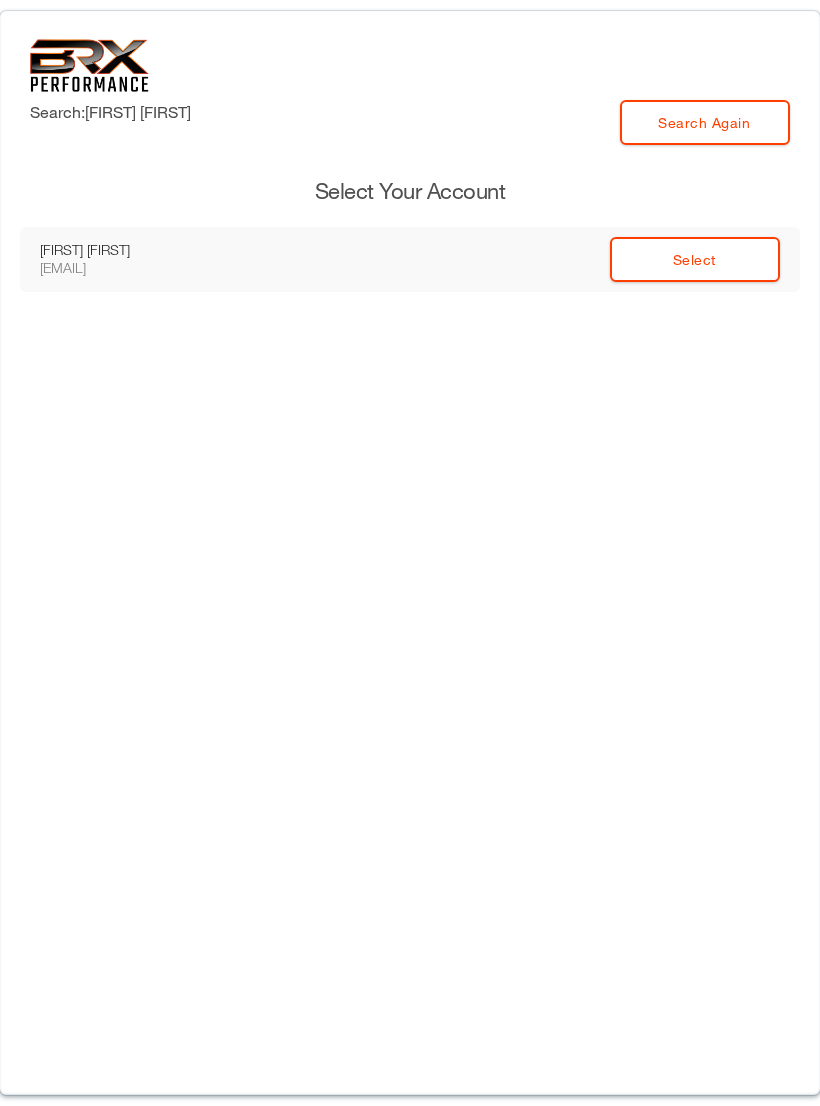 click on "Select" at bounding box center [695, 259] 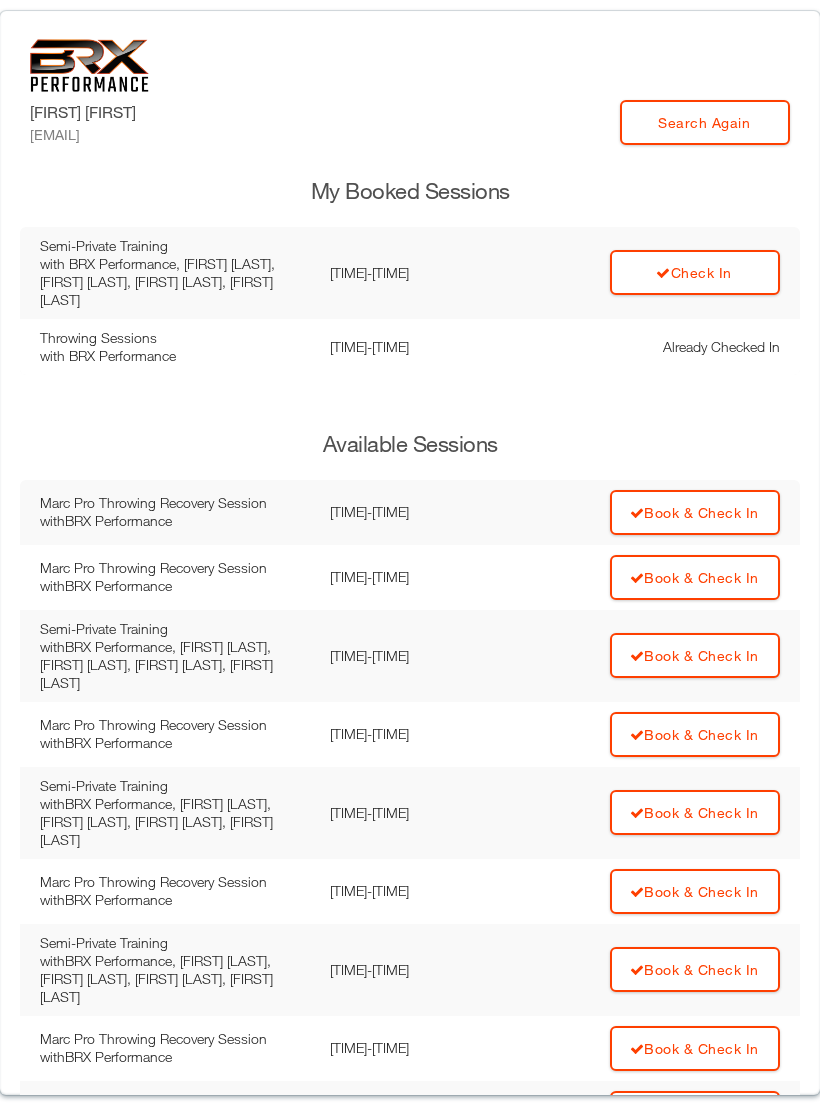 click on "Check In" at bounding box center (695, 272) 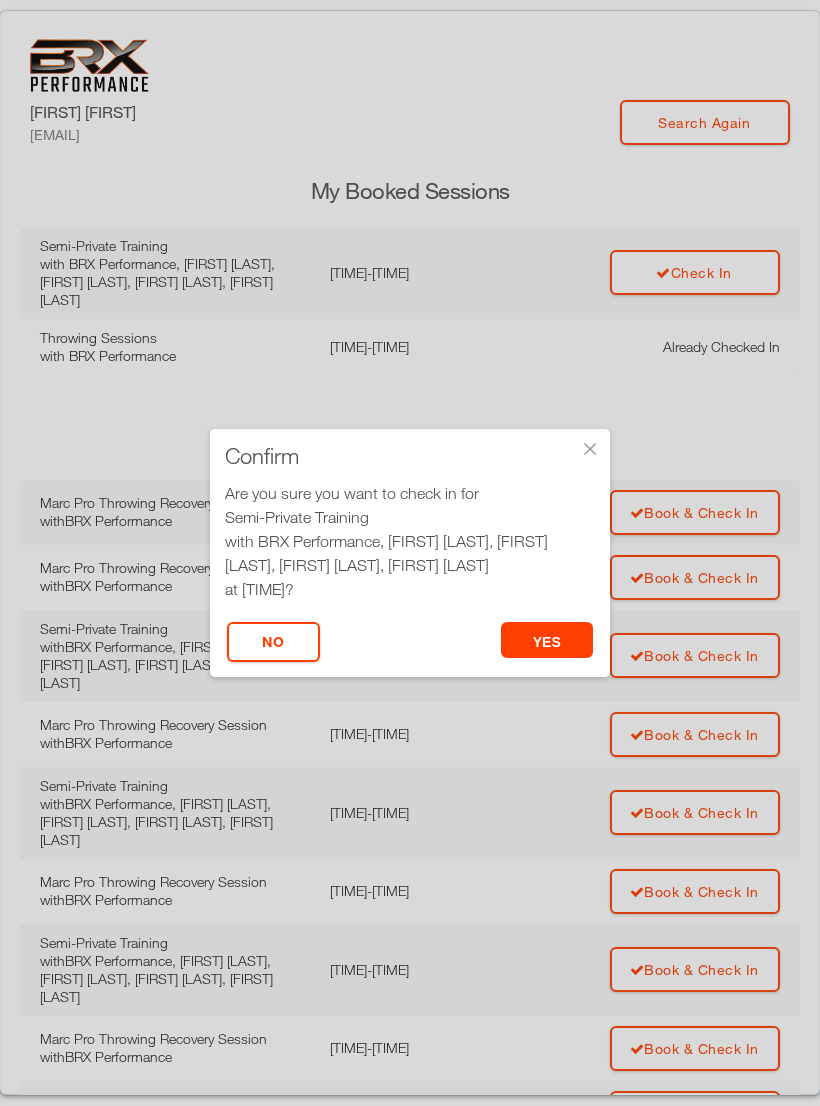 click on "yes" at bounding box center (547, 640) 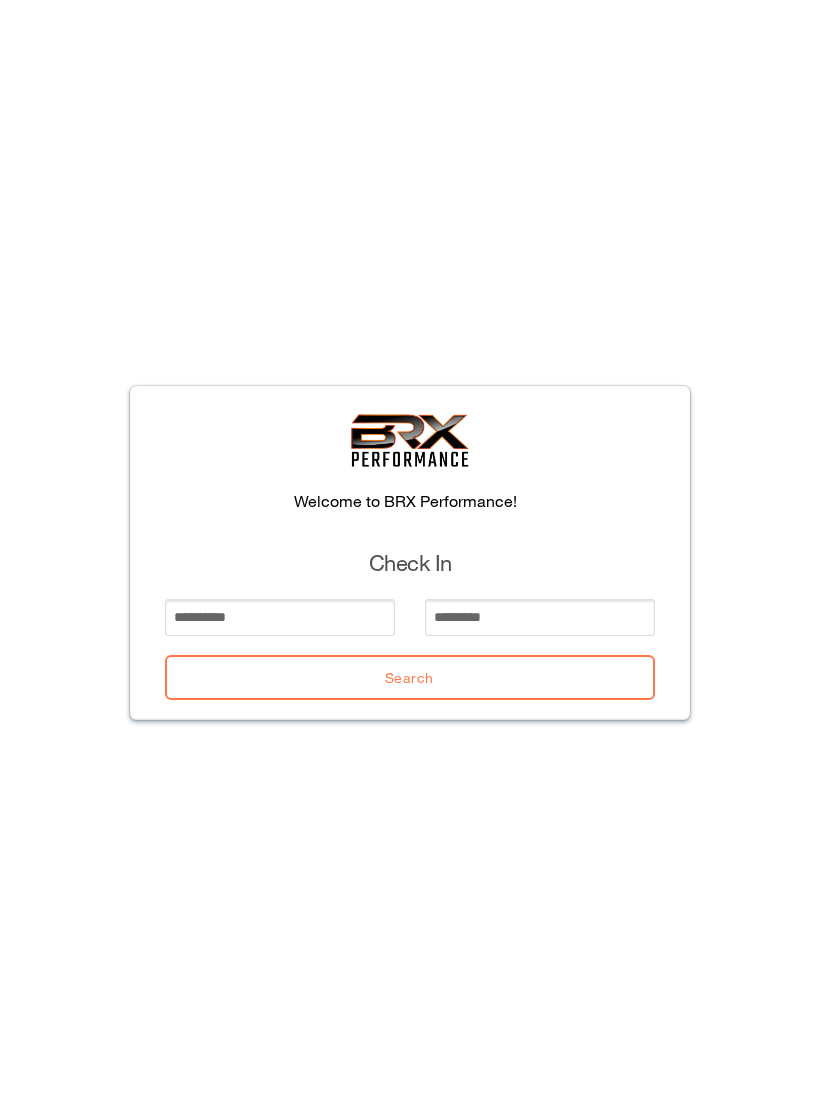 scroll, scrollTop: 0, scrollLeft: 0, axis: both 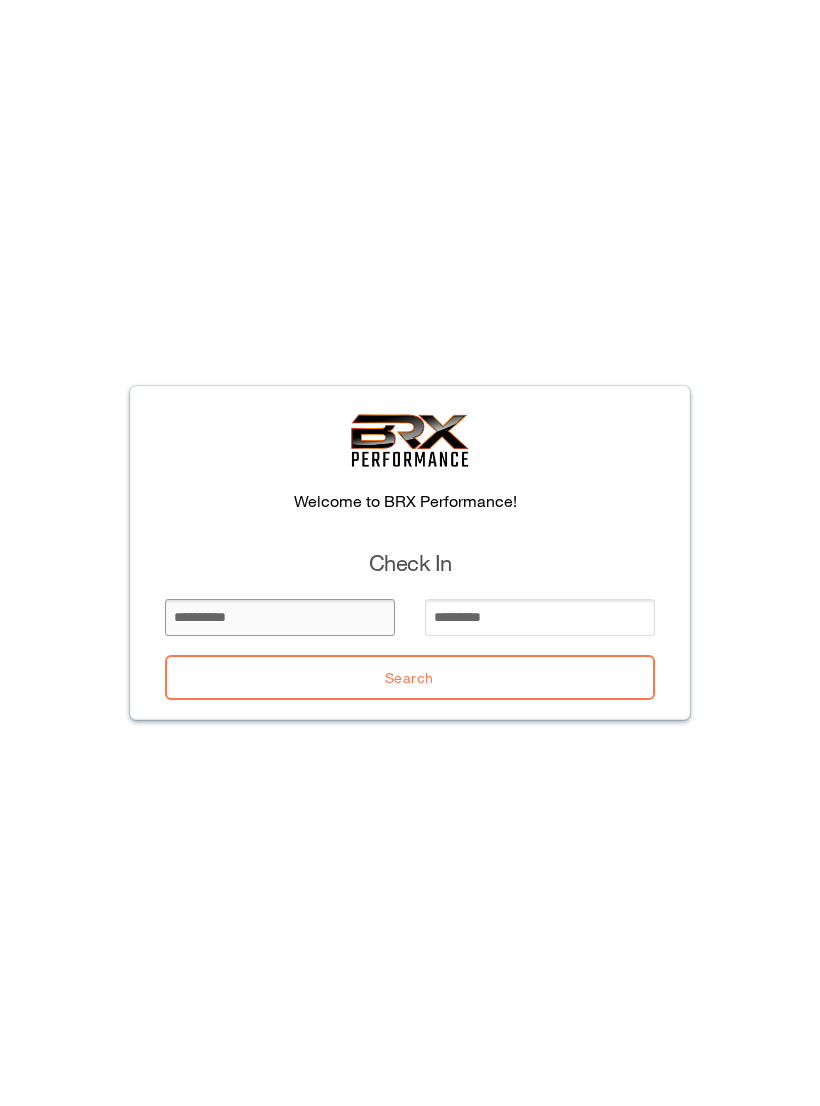 click at bounding box center [280, 617] 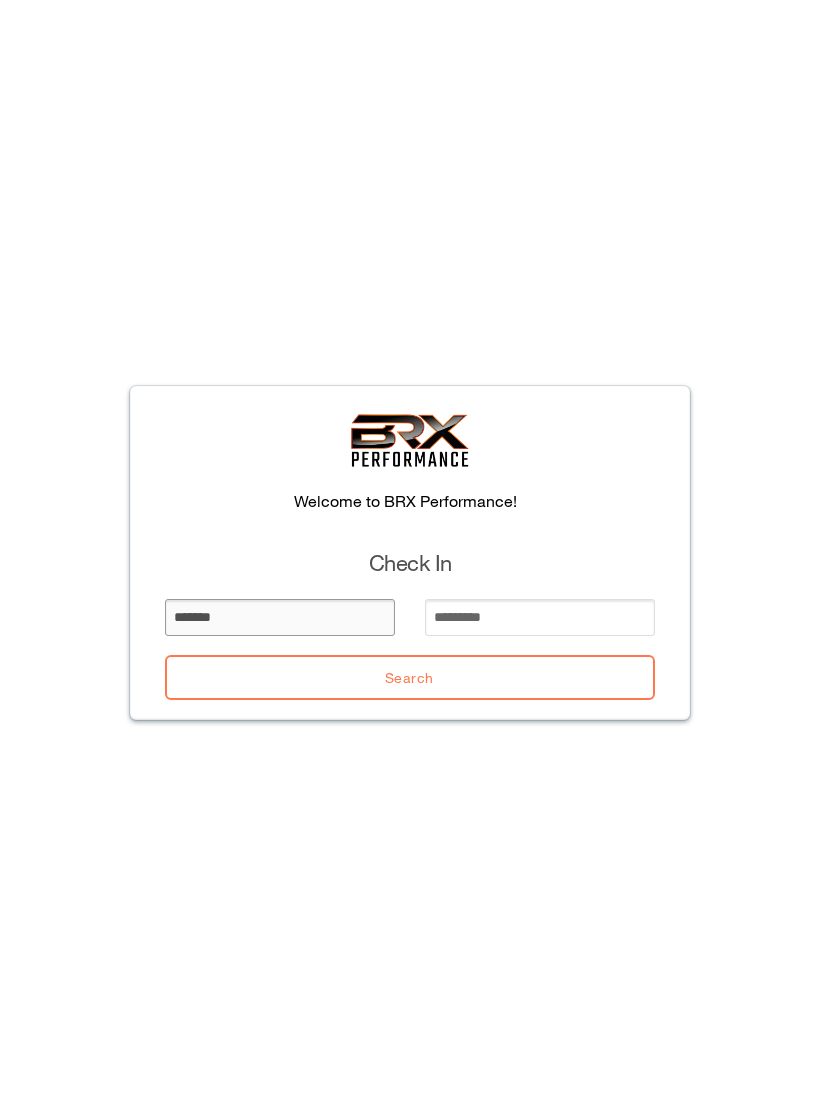 type on "*******" 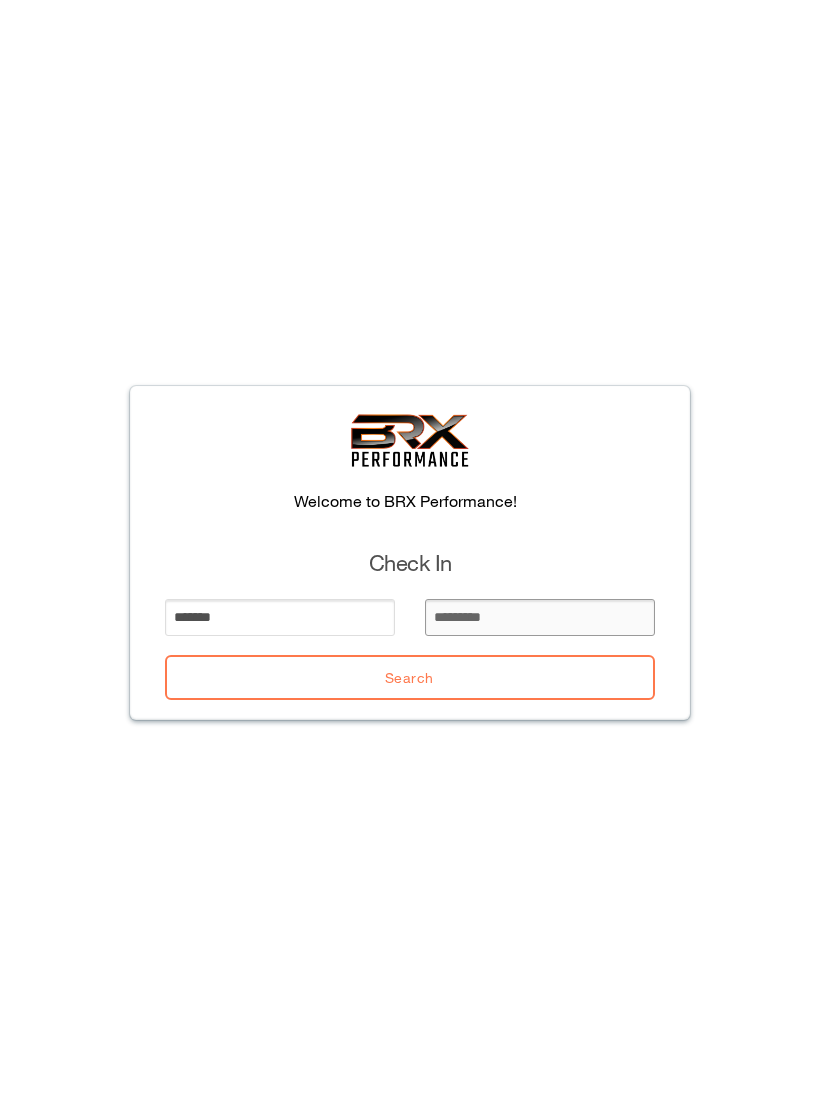 click at bounding box center [540, 617] 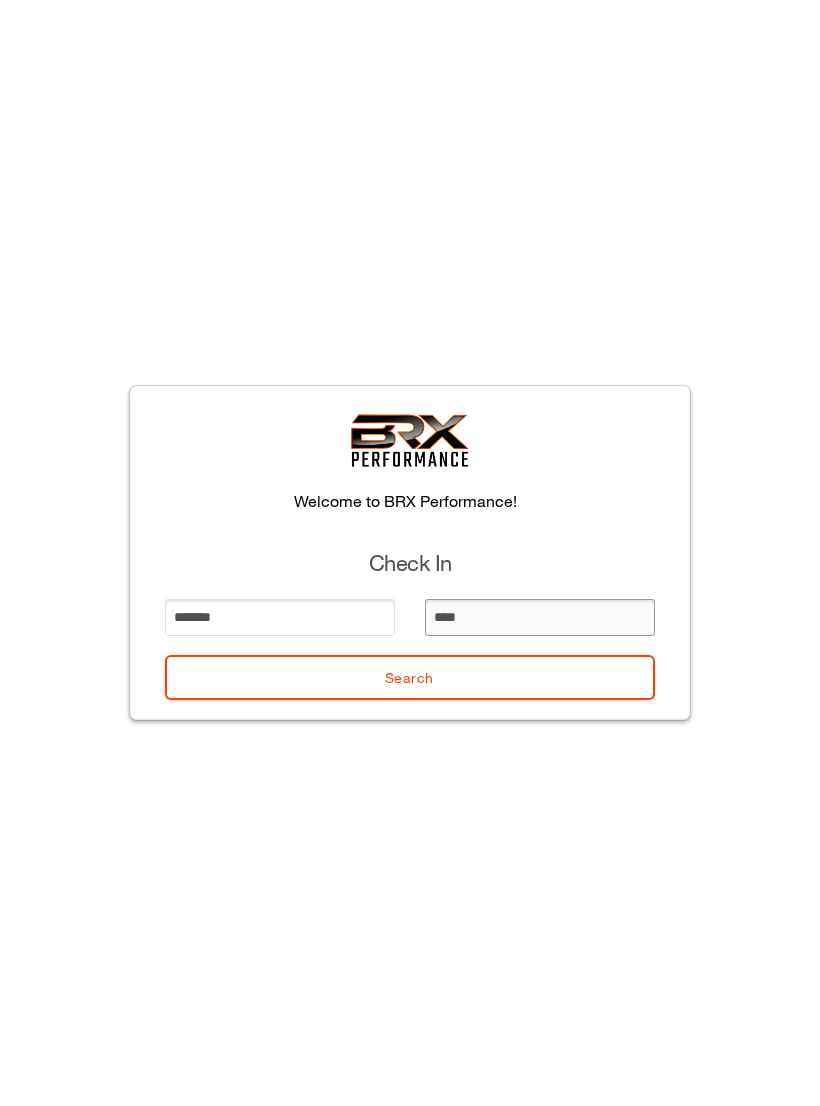 type on "*****" 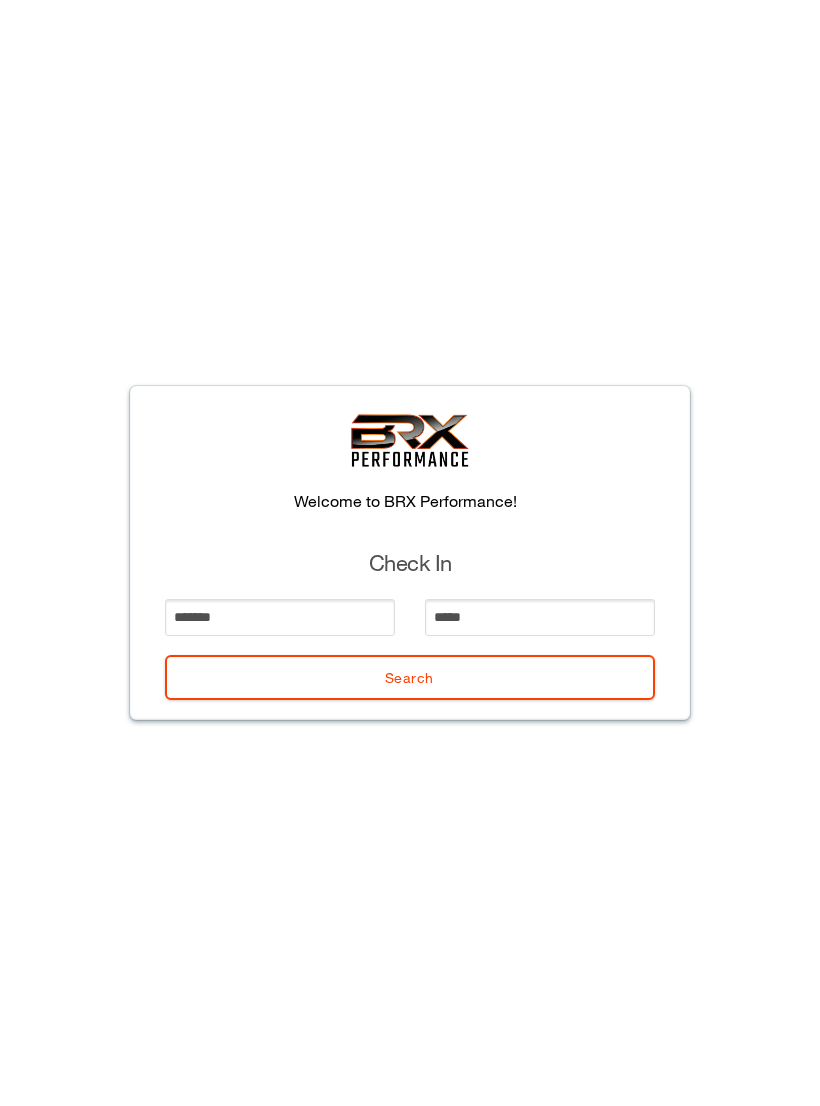 click on "Search" at bounding box center (410, 677) 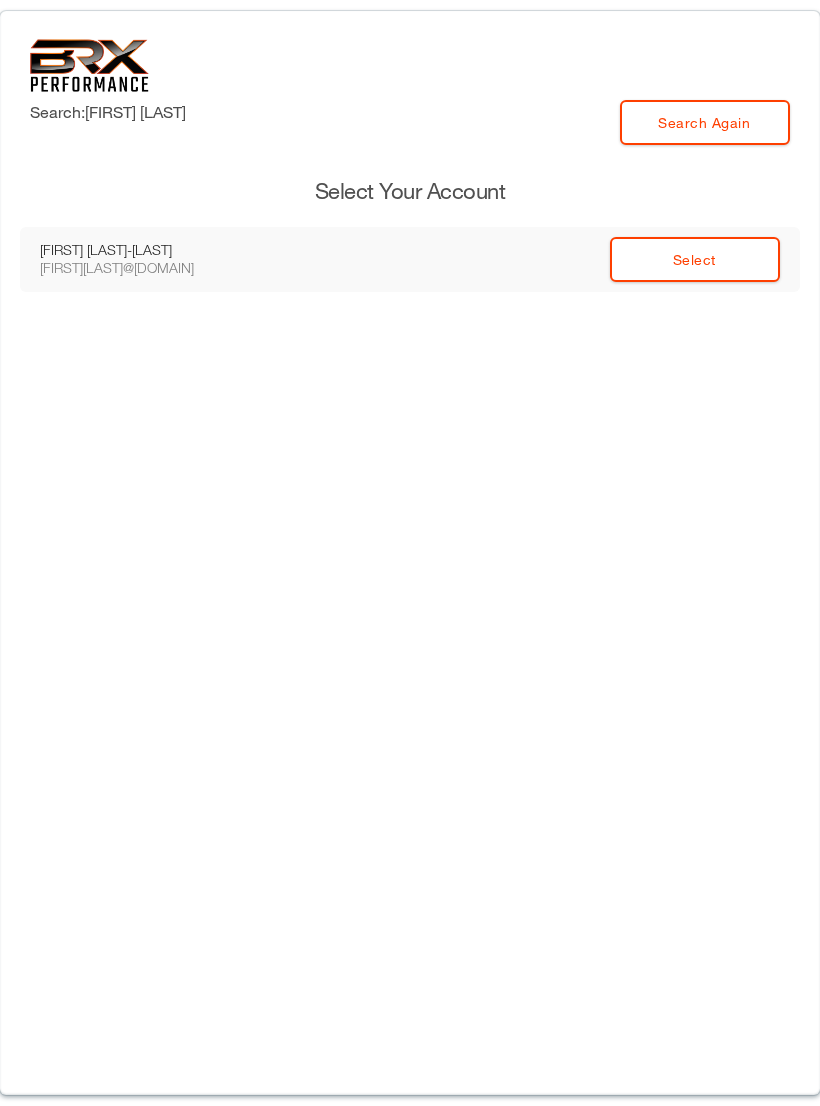 click on "Select" at bounding box center (695, 259) 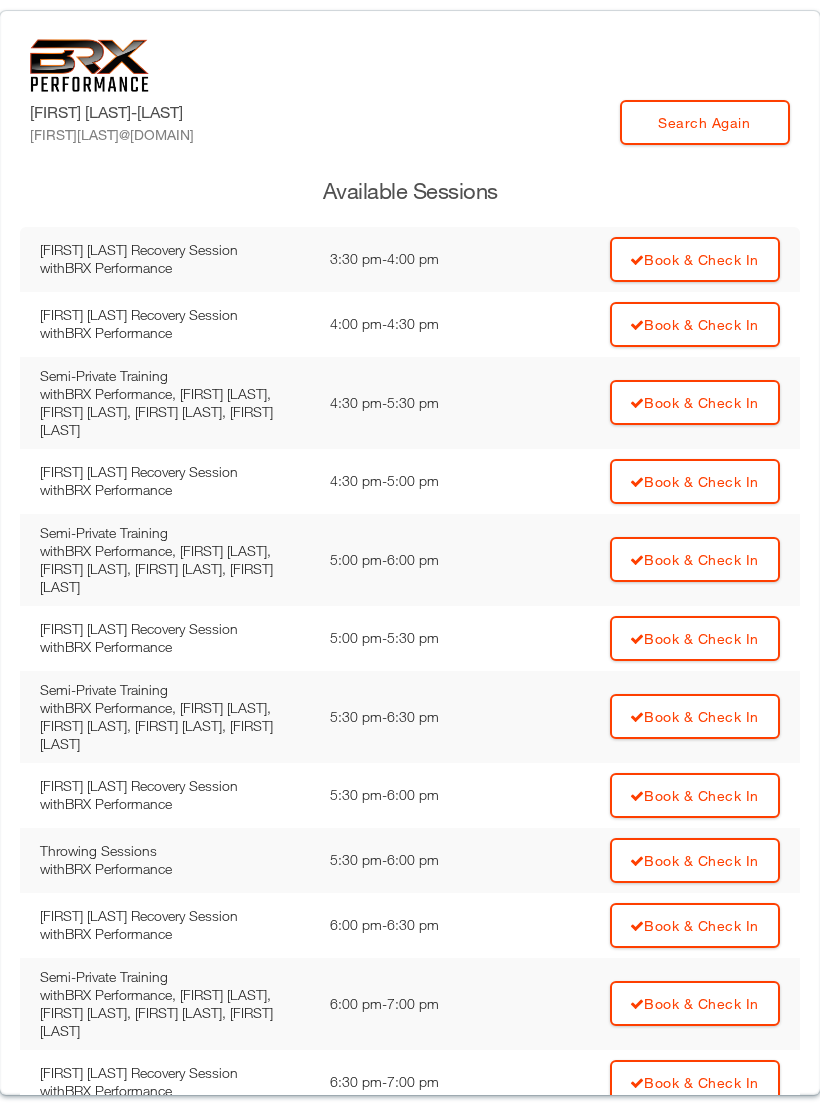 click on "Book & Check In" at bounding box center [695, 259] 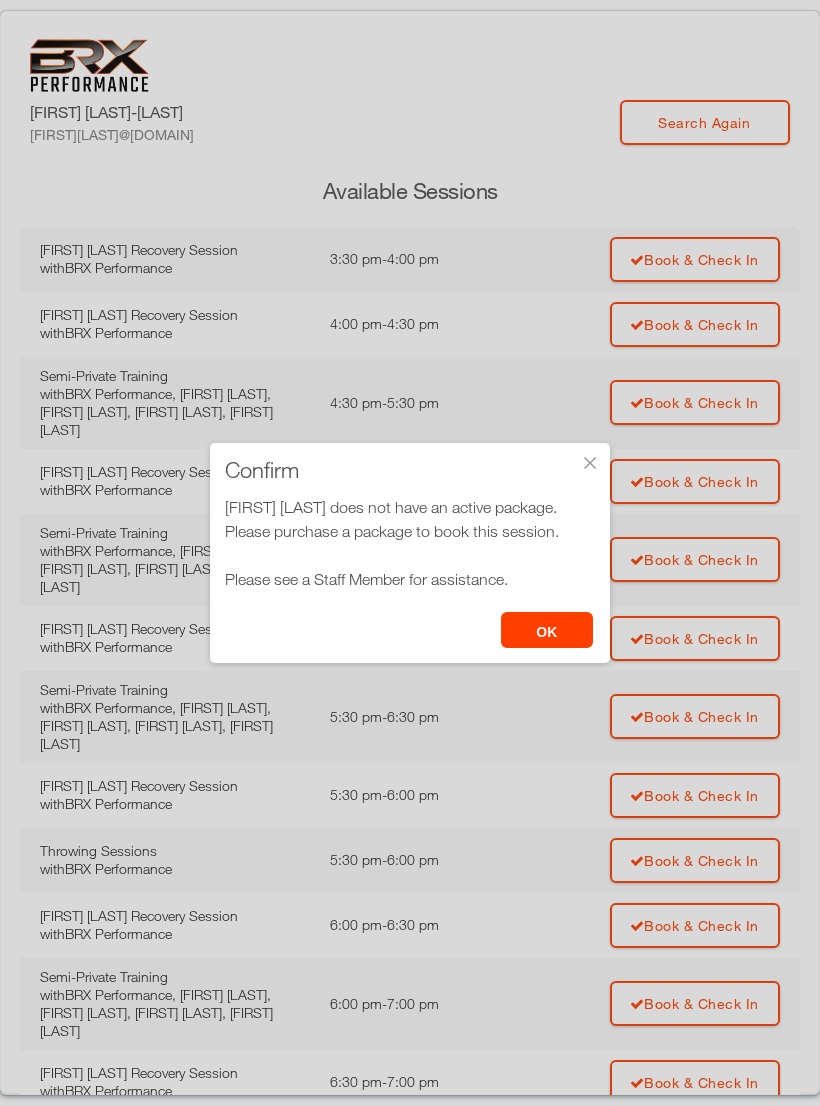 click on "OK" at bounding box center (547, 630) 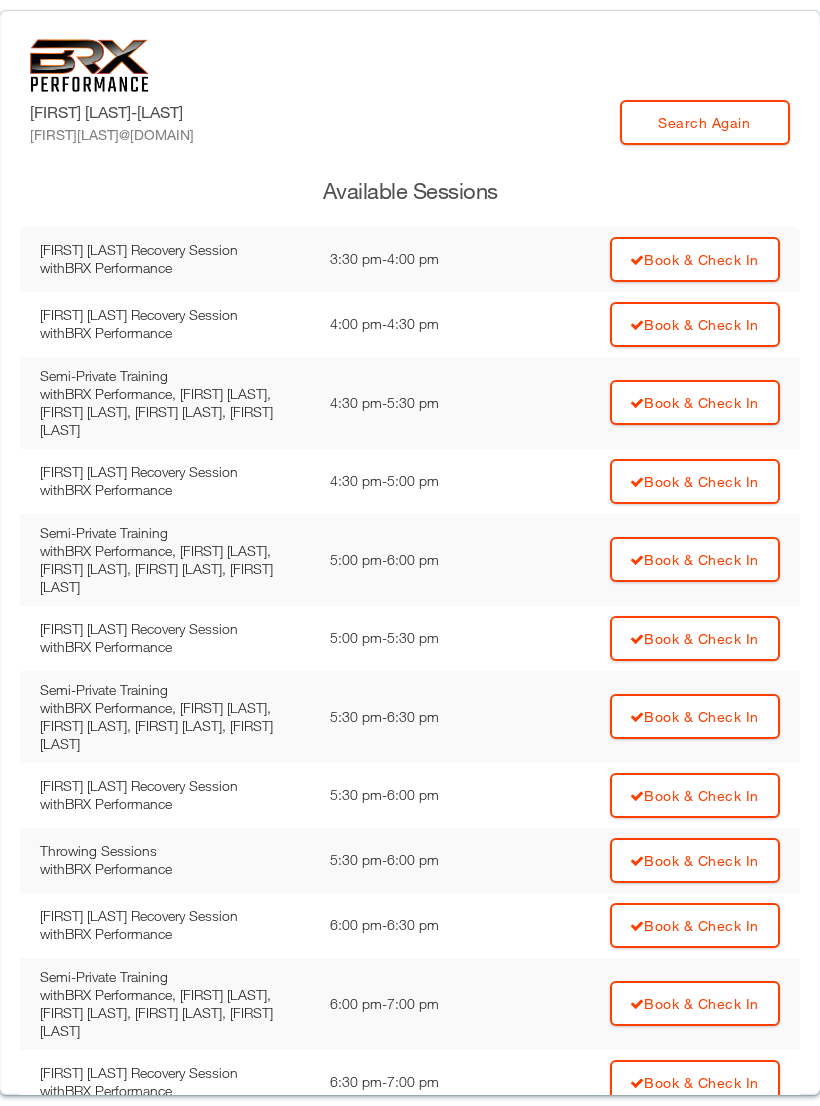 click on "Search Again" at bounding box center [705, 122] 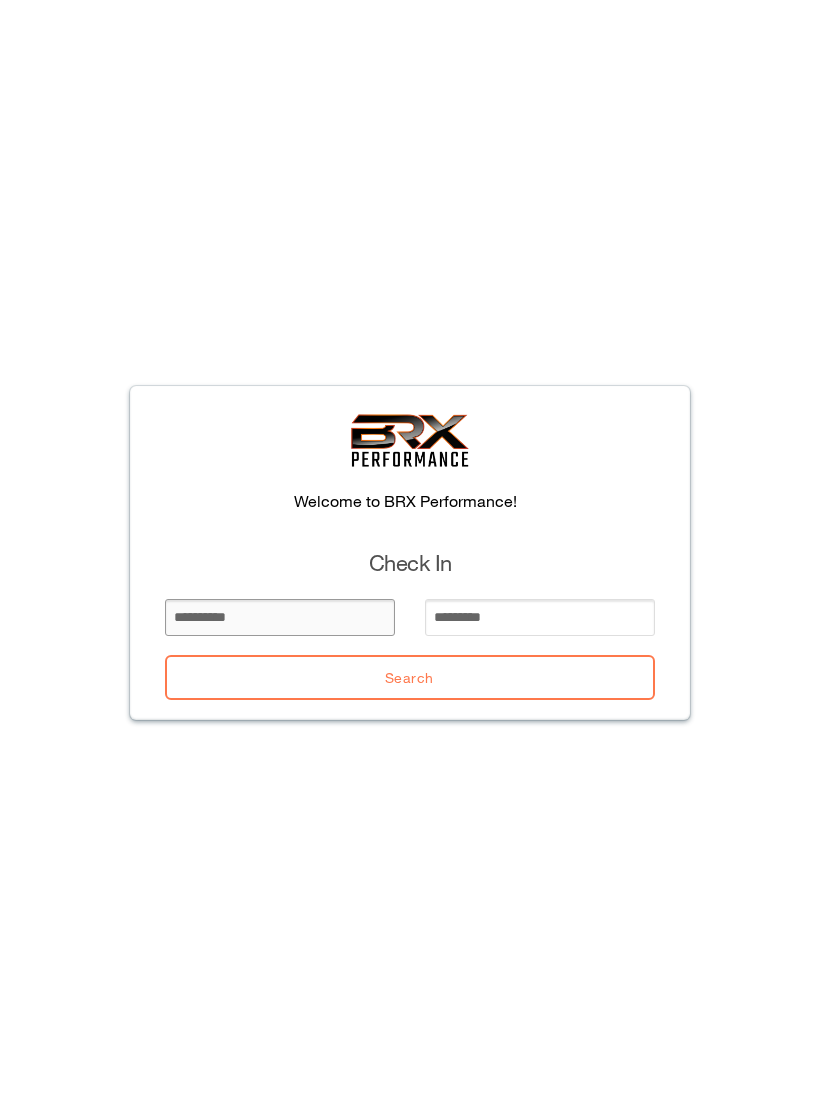click at bounding box center [280, 617] 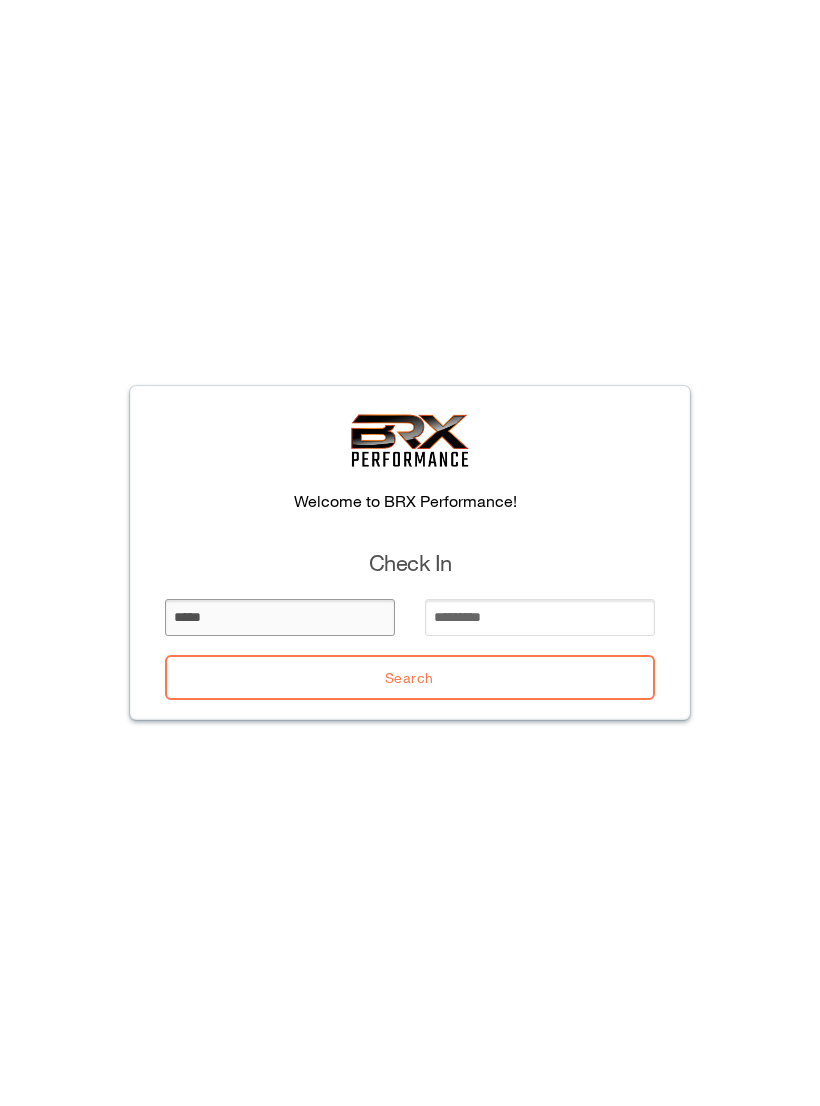 type on "*****" 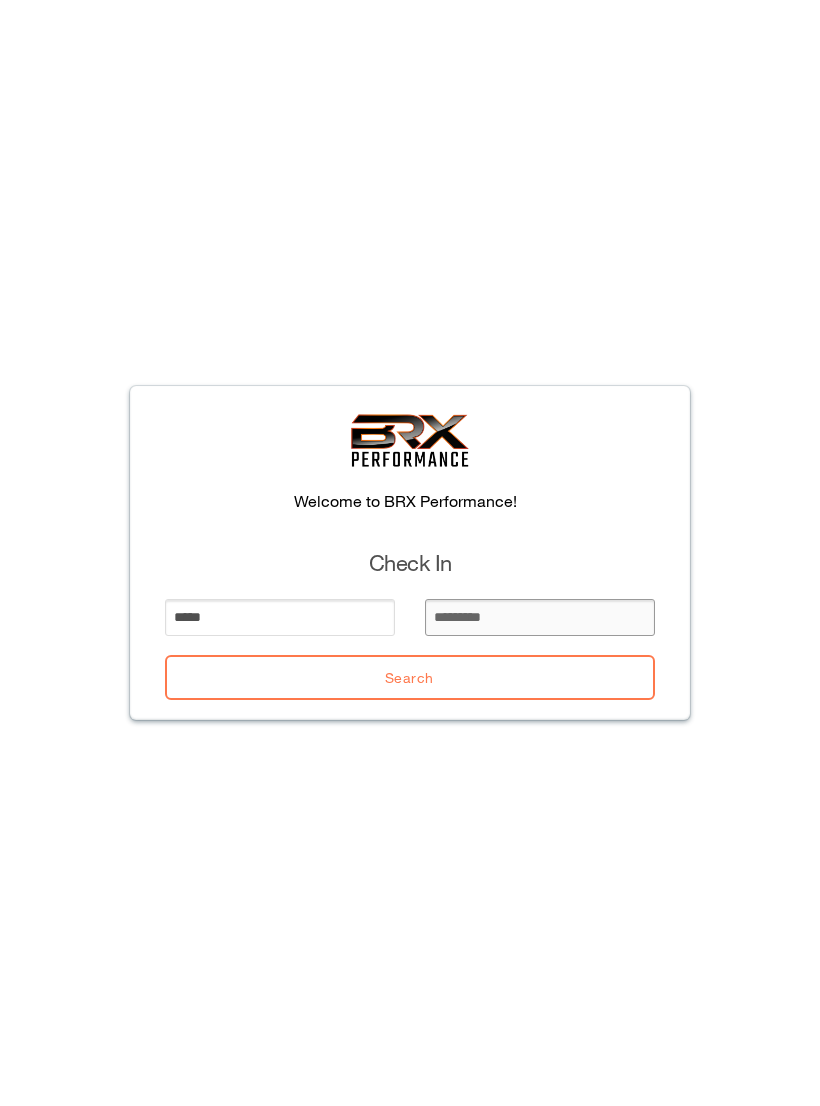 click at bounding box center (540, 617) 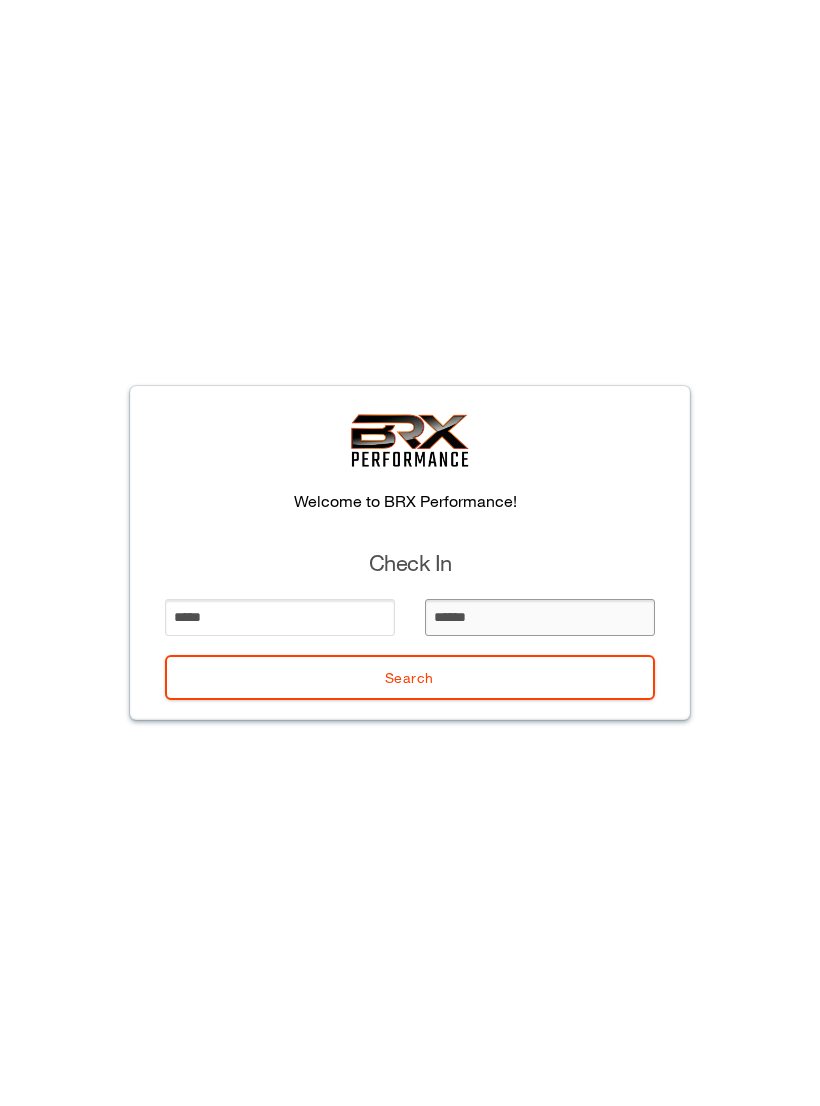 type on "*******" 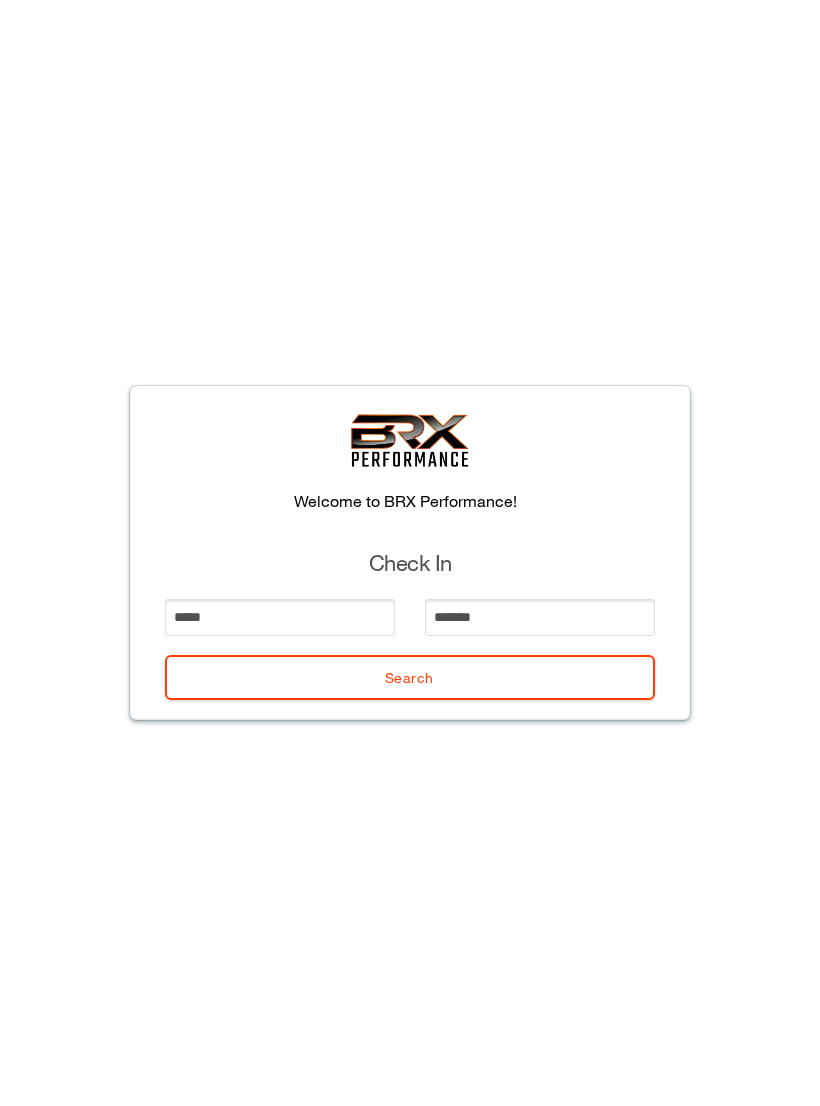 click on "Search" at bounding box center [410, 677] 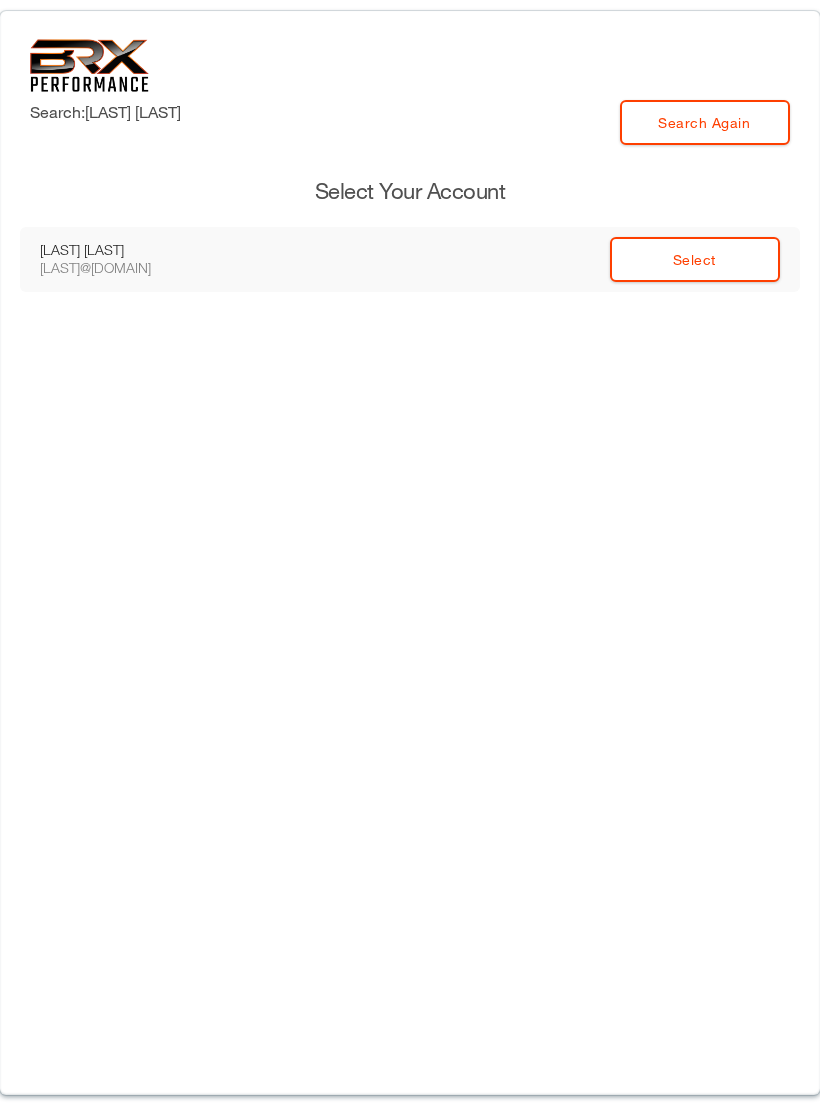 click on "Select" at bounding box center [695, 259] 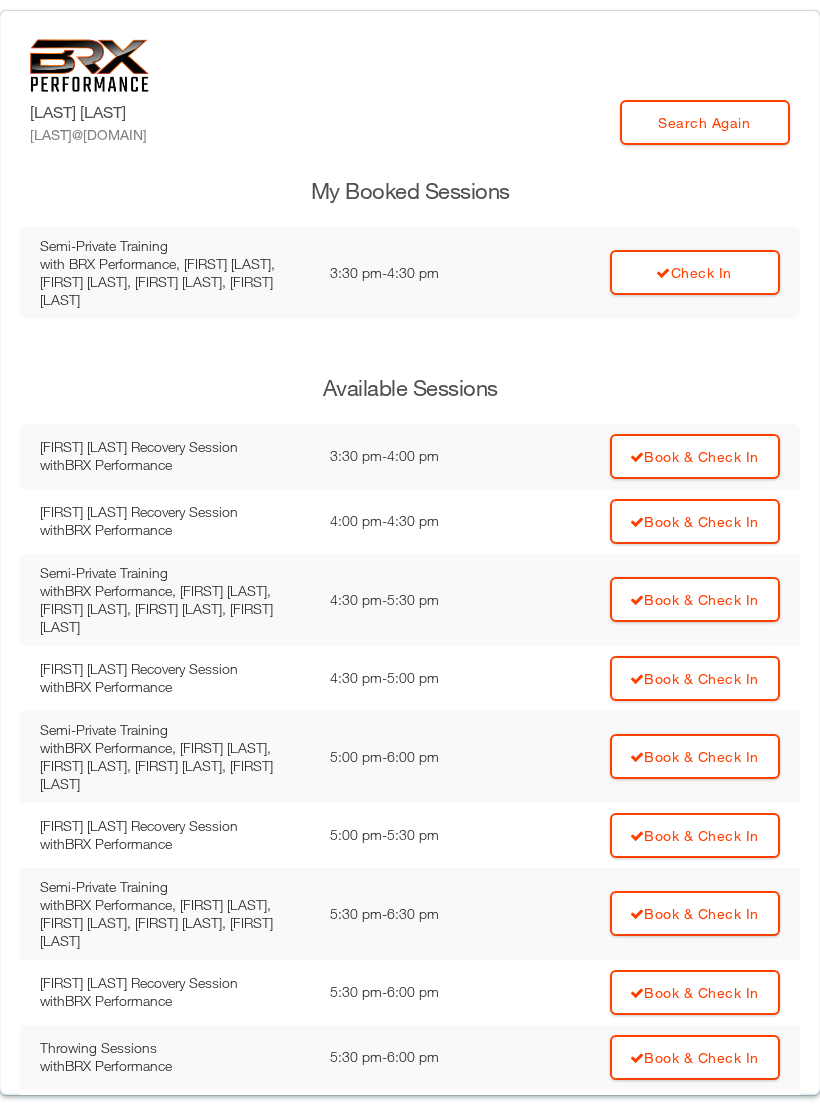 click on "Check In" at bounding box center (695, 272) 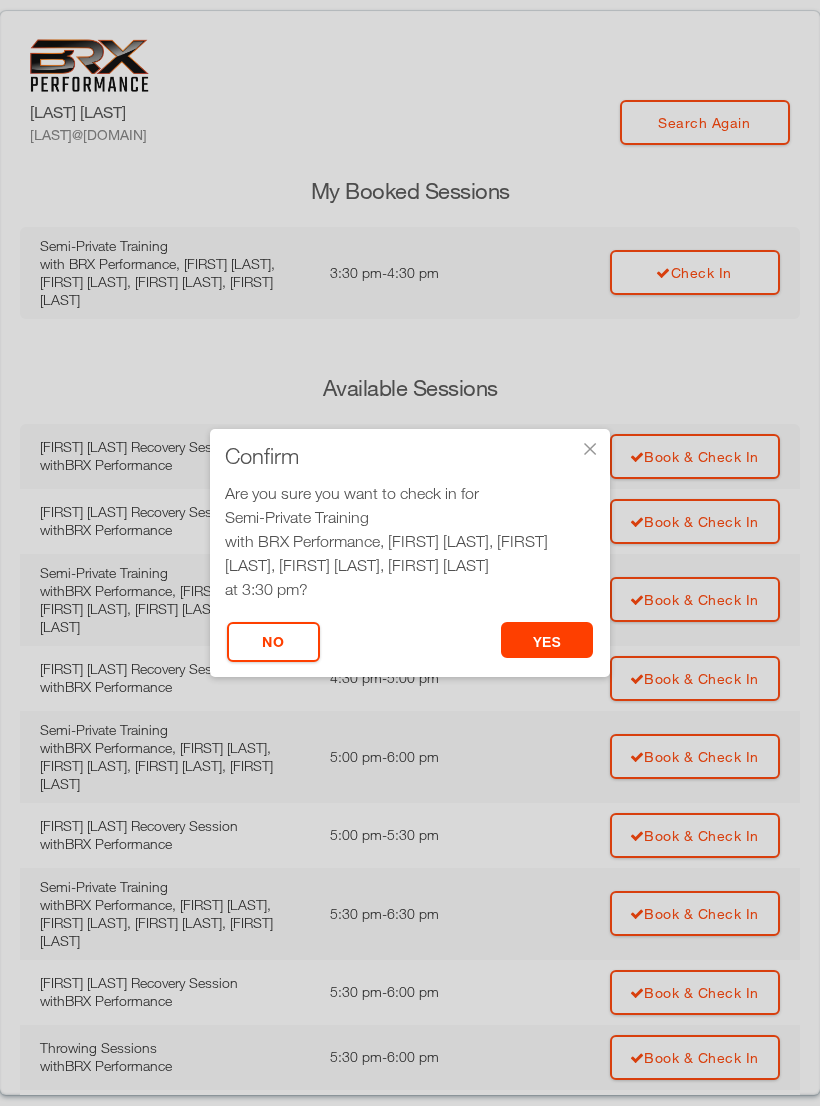 click on "yes" at bounding box center (547, 640) 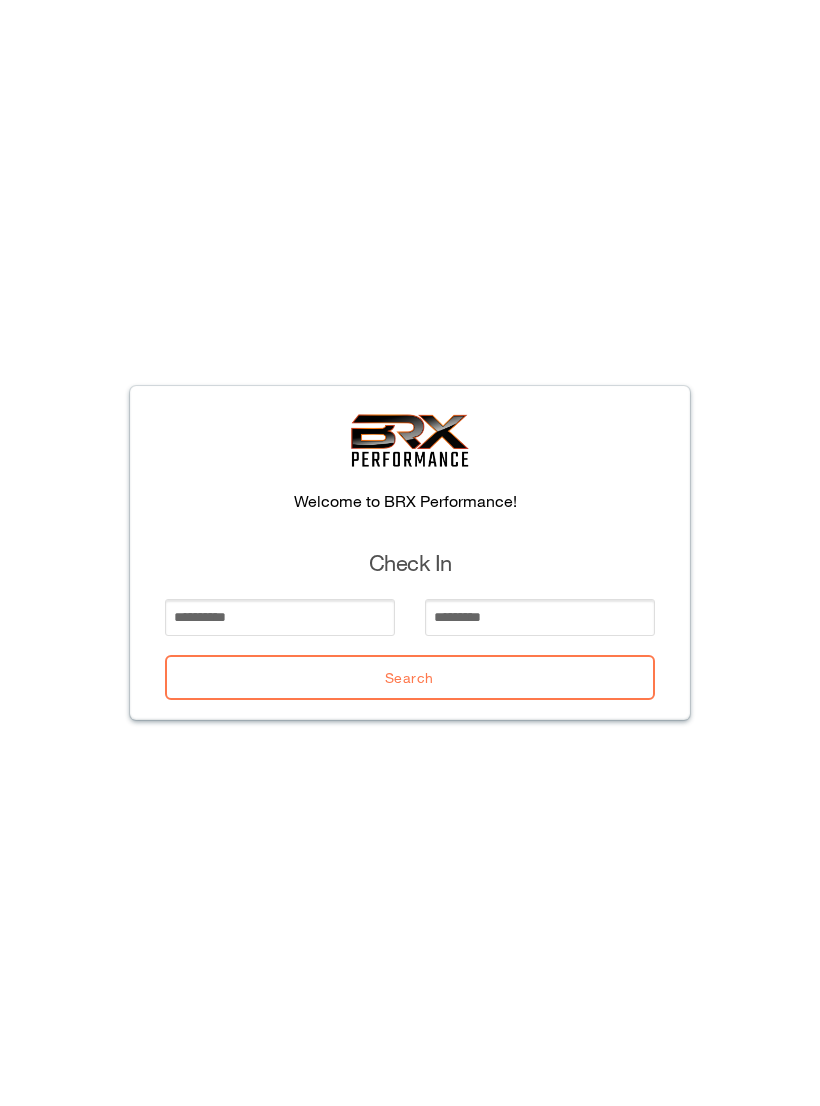 scroll, scrollTop: 0, scrollLeft: 0, axis: both 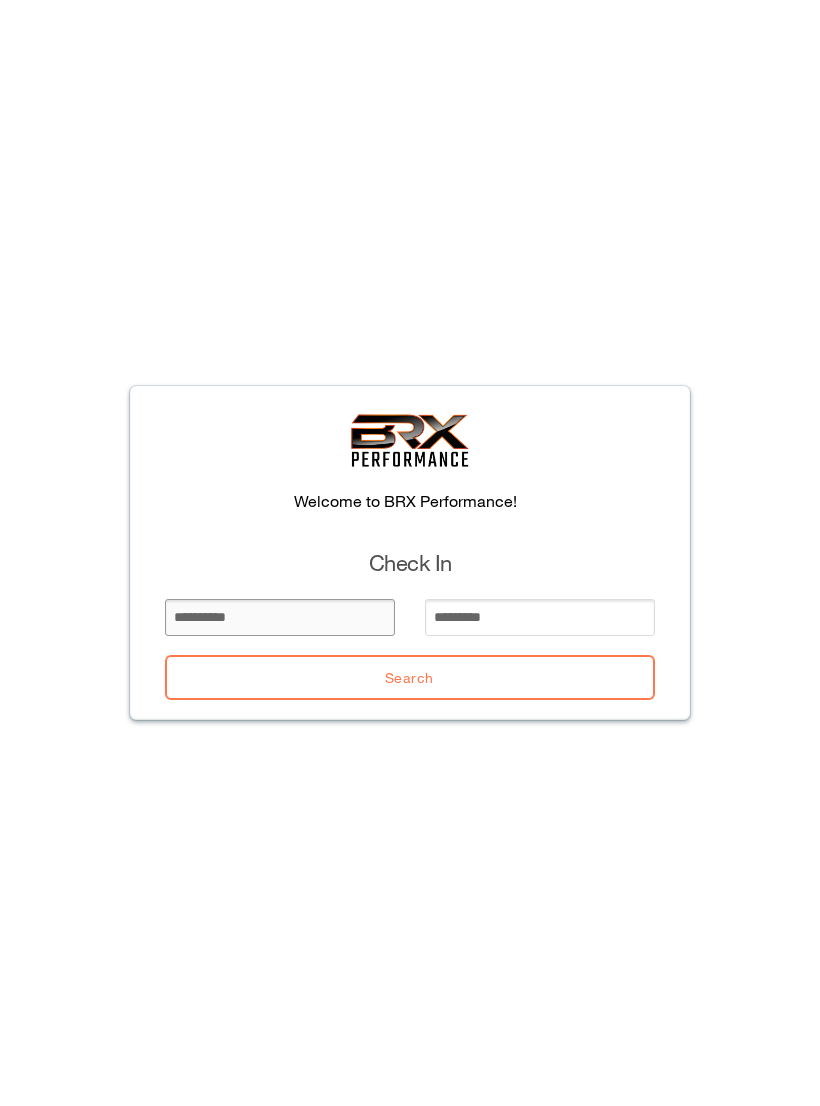 click at bounding box center [280, 617] 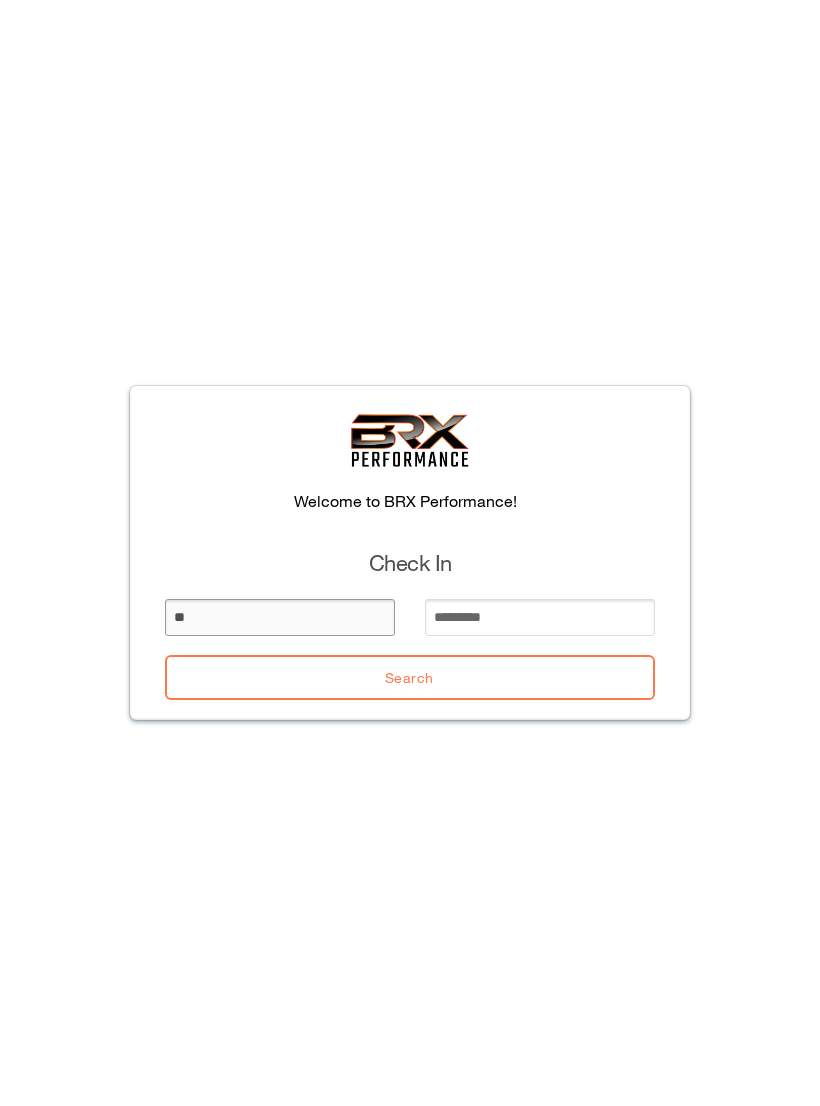 type on "*" 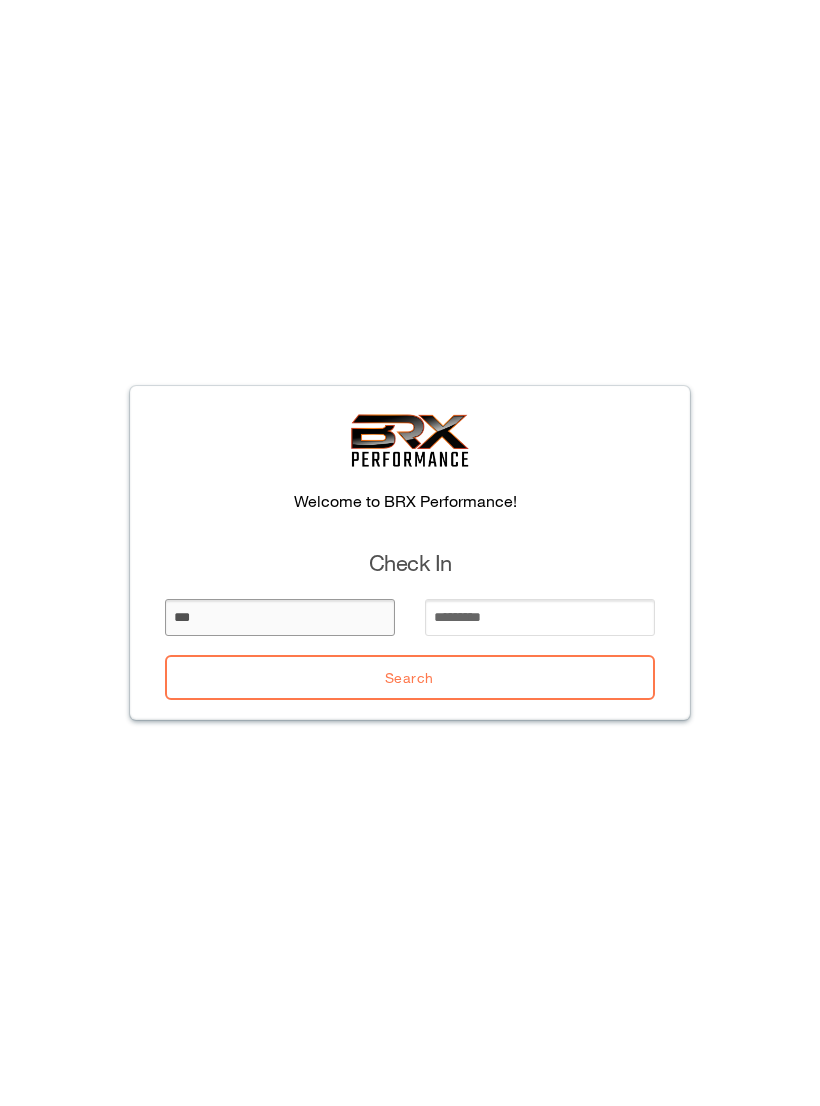 type on "***" 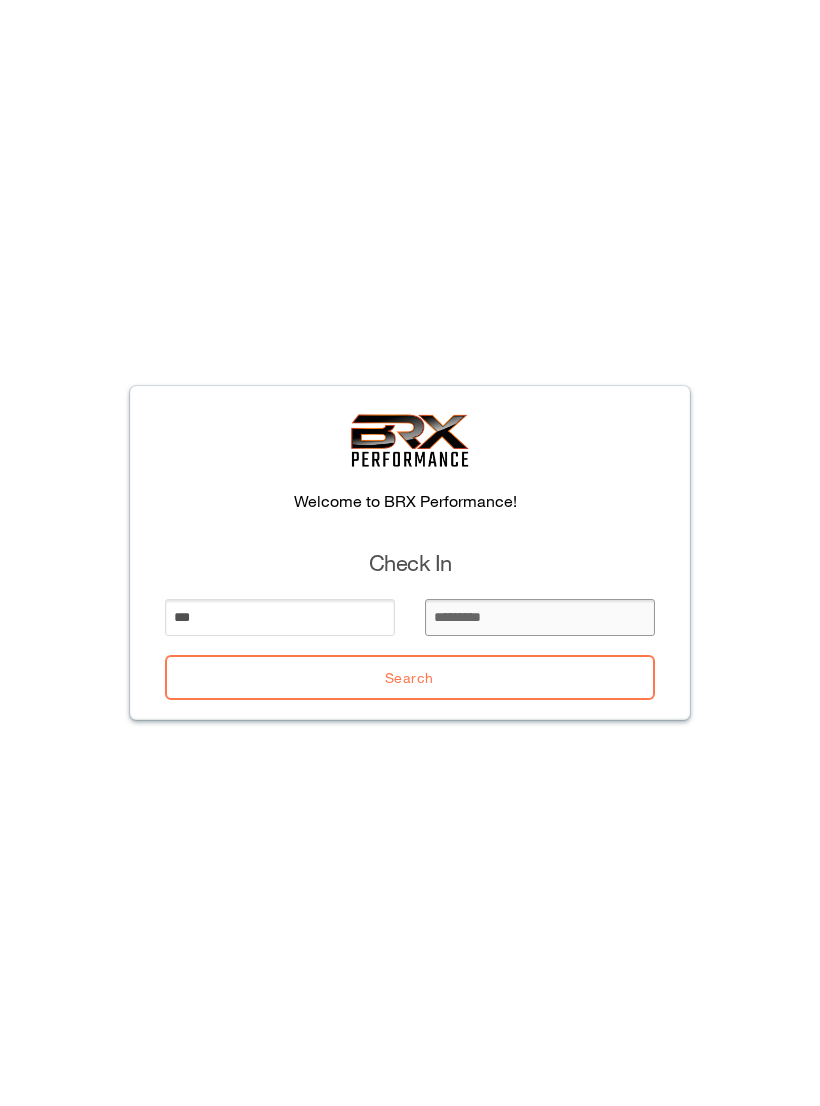 click at bounding box center (540, 617) 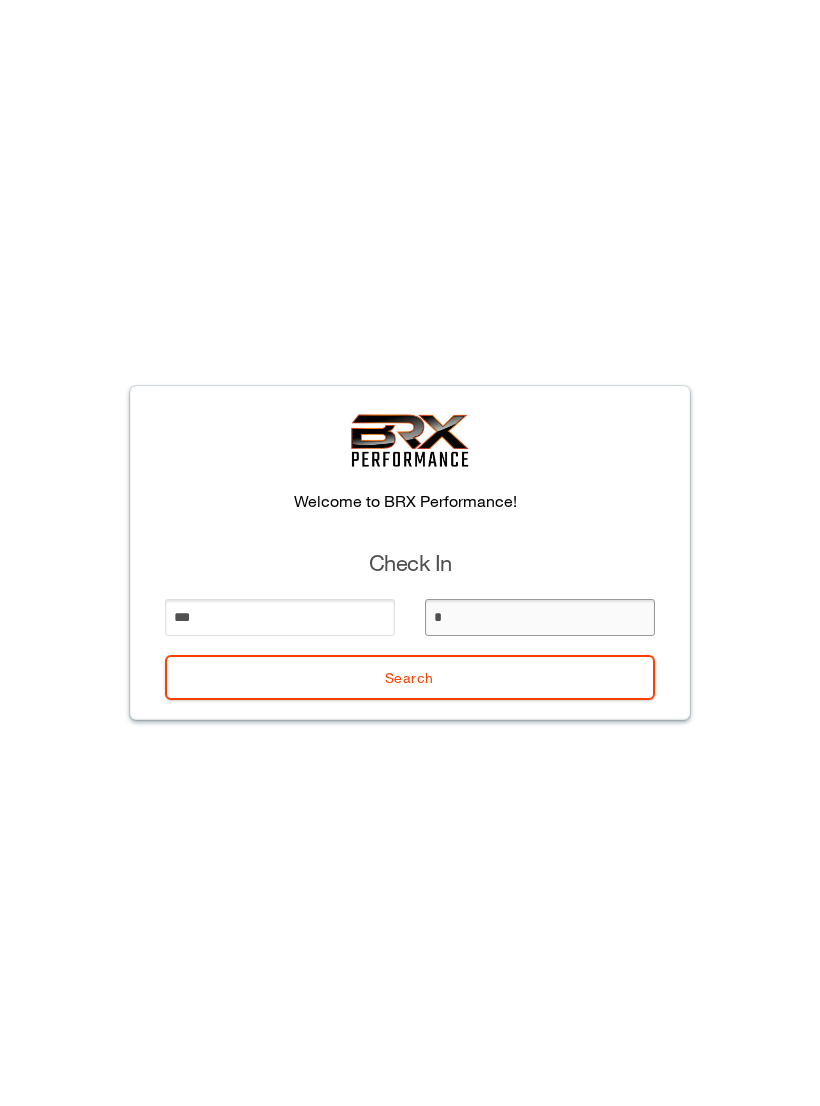 type on "**" 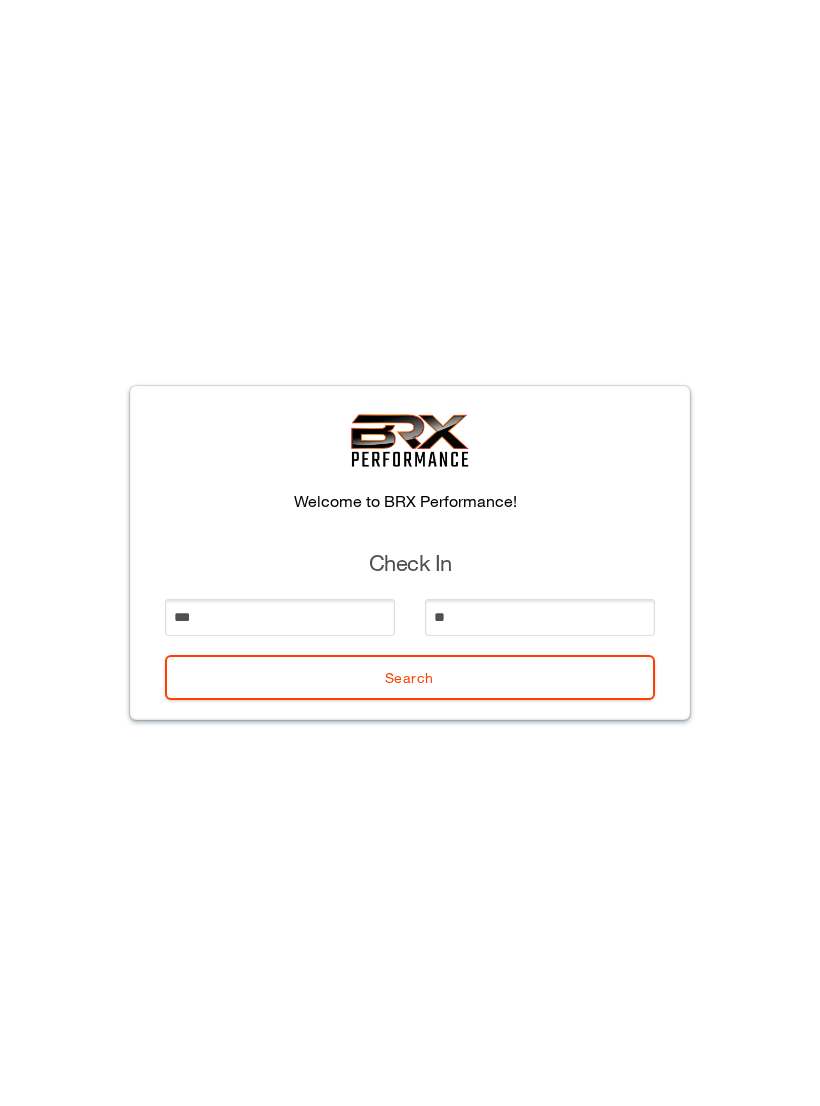 click on "Search" at bounding box center (410, 677) 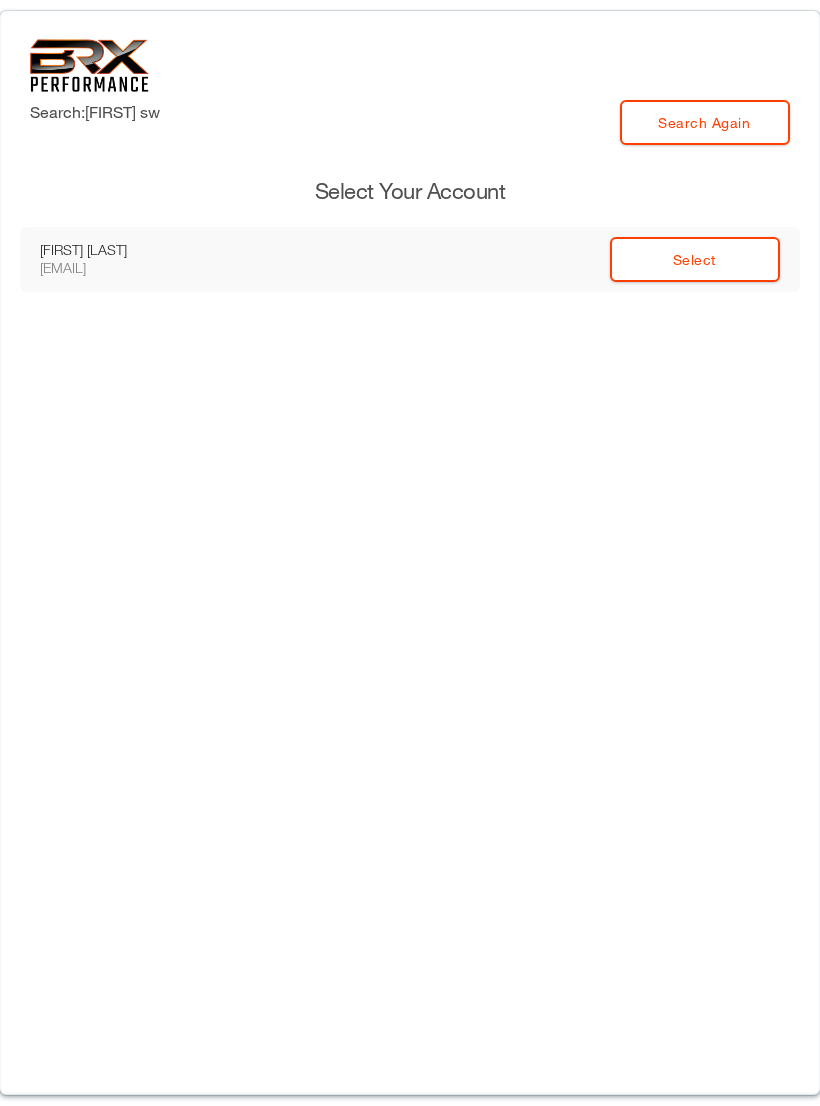 click on "Select" at bounding box center (695, 259) 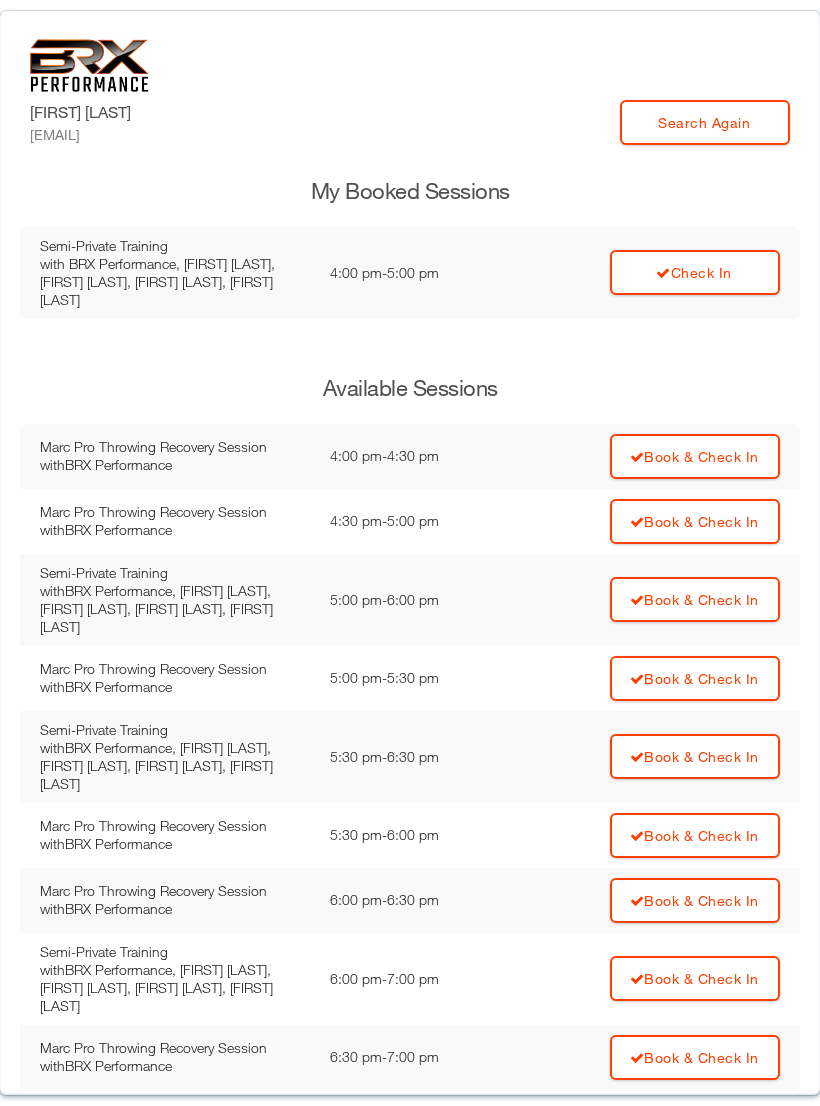 click on "Check In" at bounding box center [695, 272] 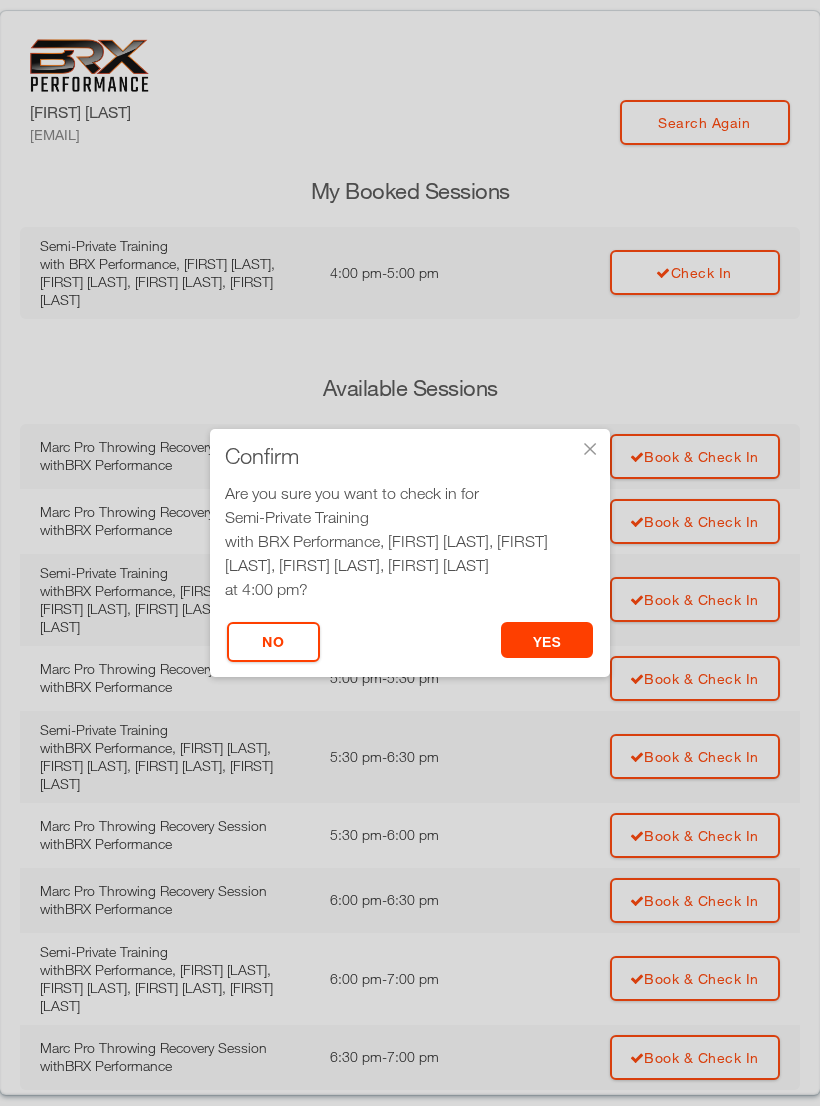 click on "yes" at bounding box center (547, 640) 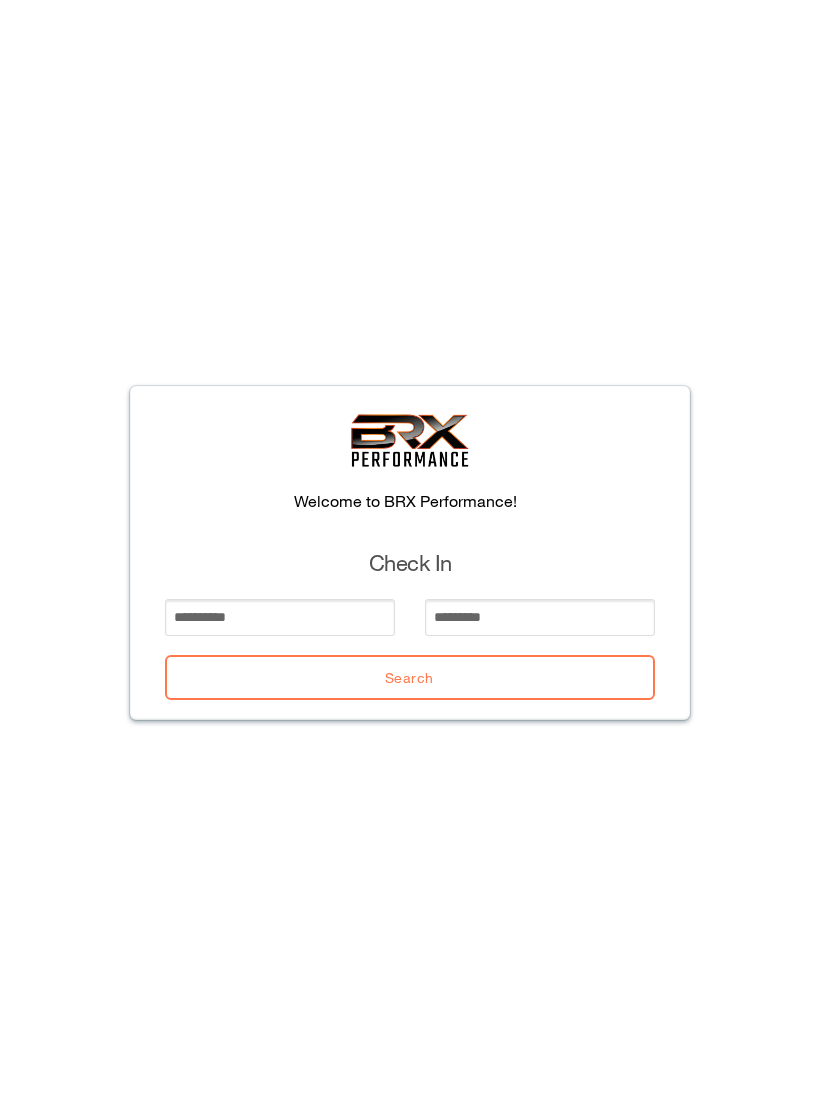 scroll, scrollTop: 0, scrollLeft: 0, axis: both 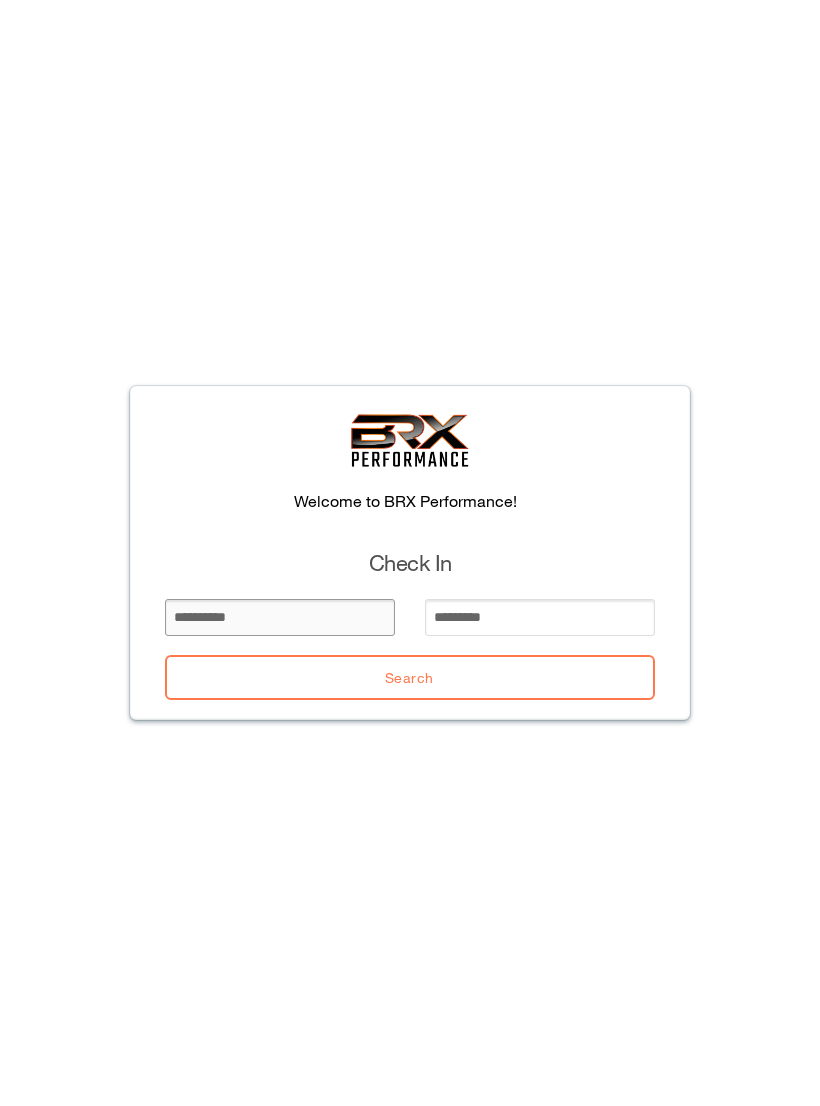 click at bounding box center [280, 617] 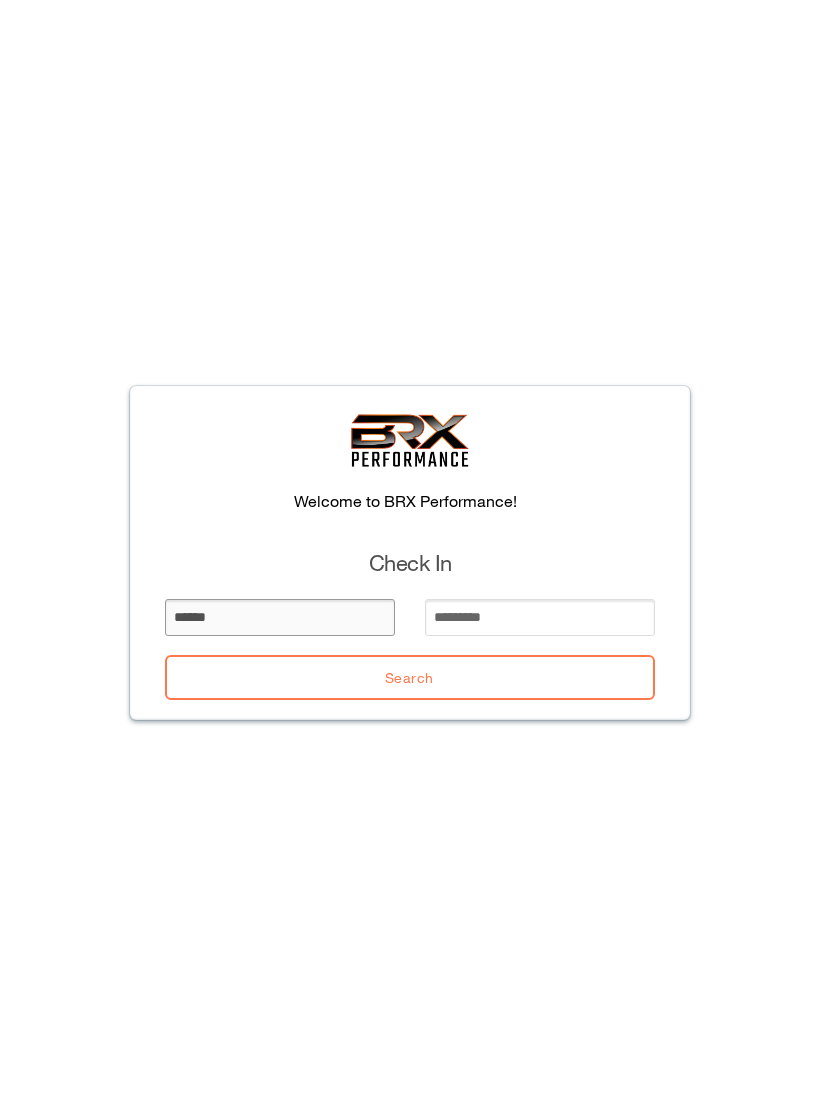 type on "******" 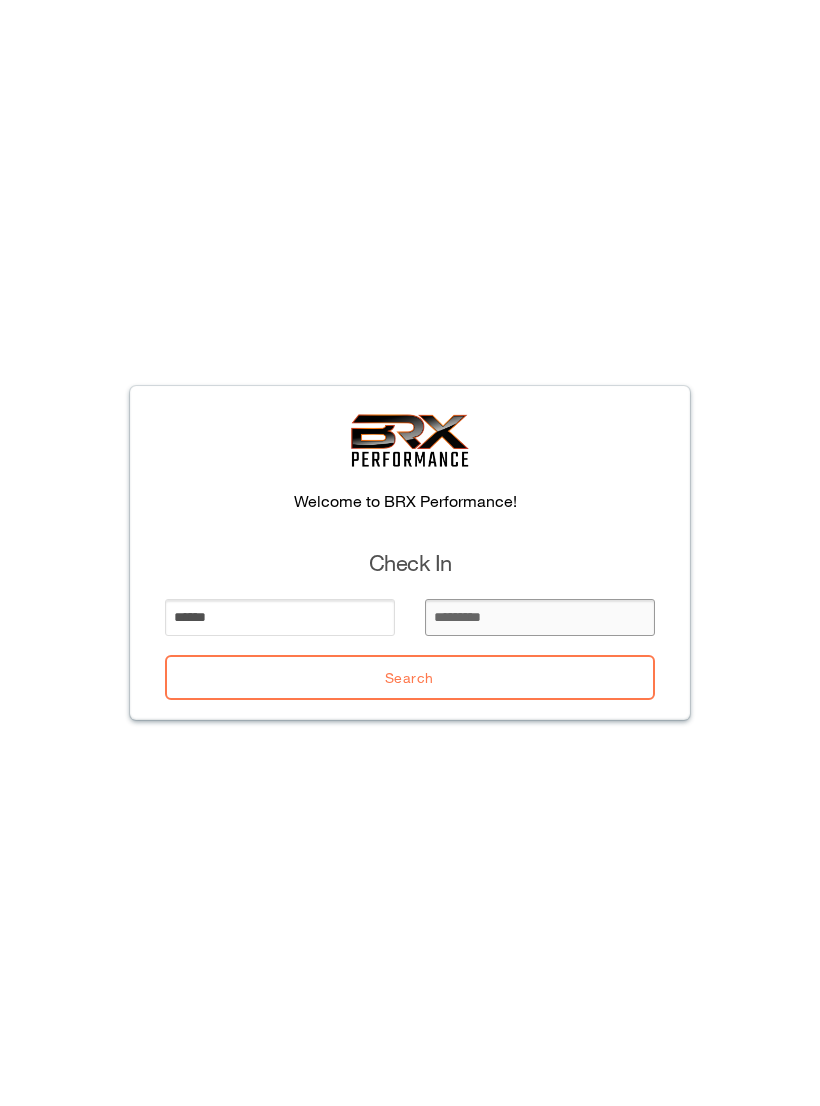 click at bounding box center [540, 617] 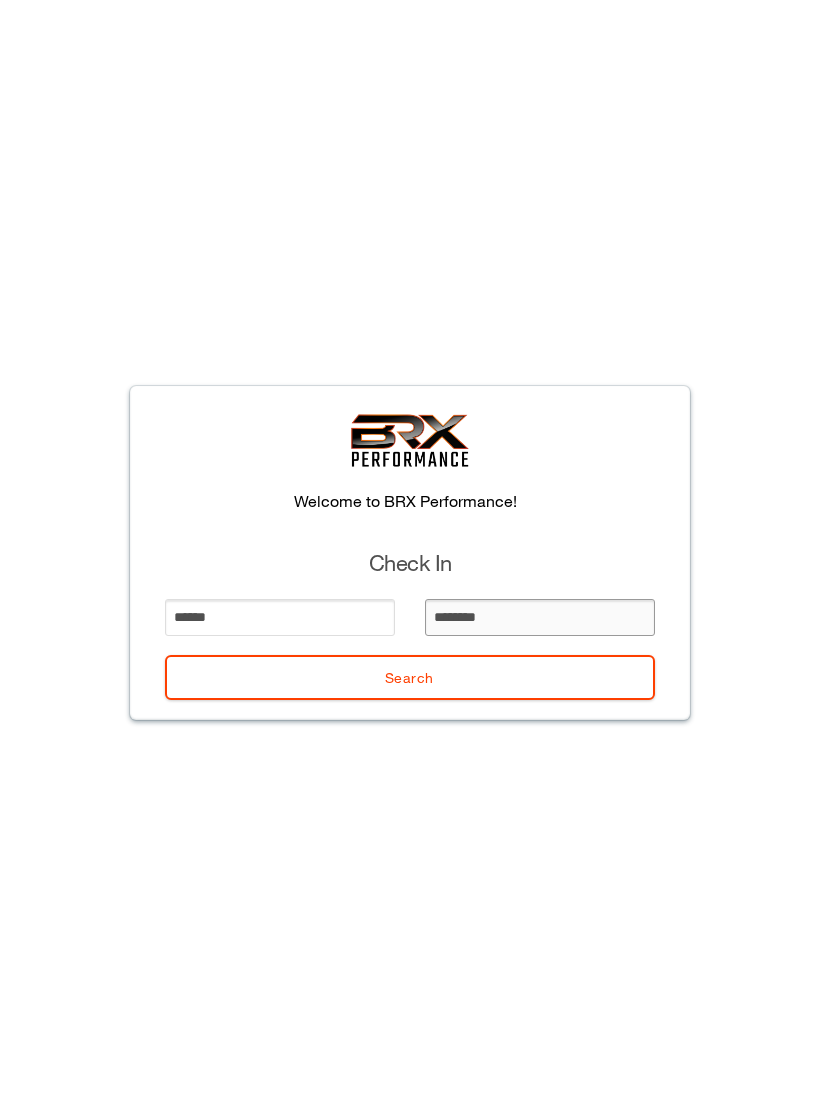 type on "*********" 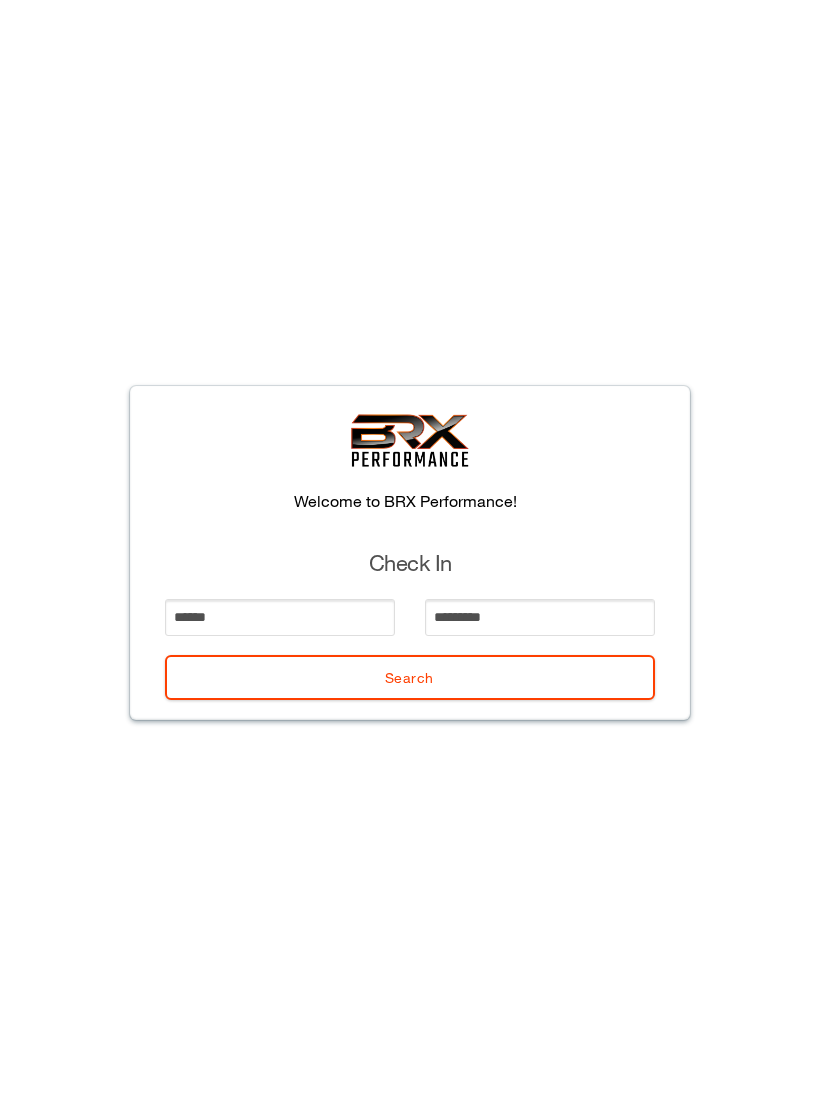 click on "Search" at bounding box center [410, 677] 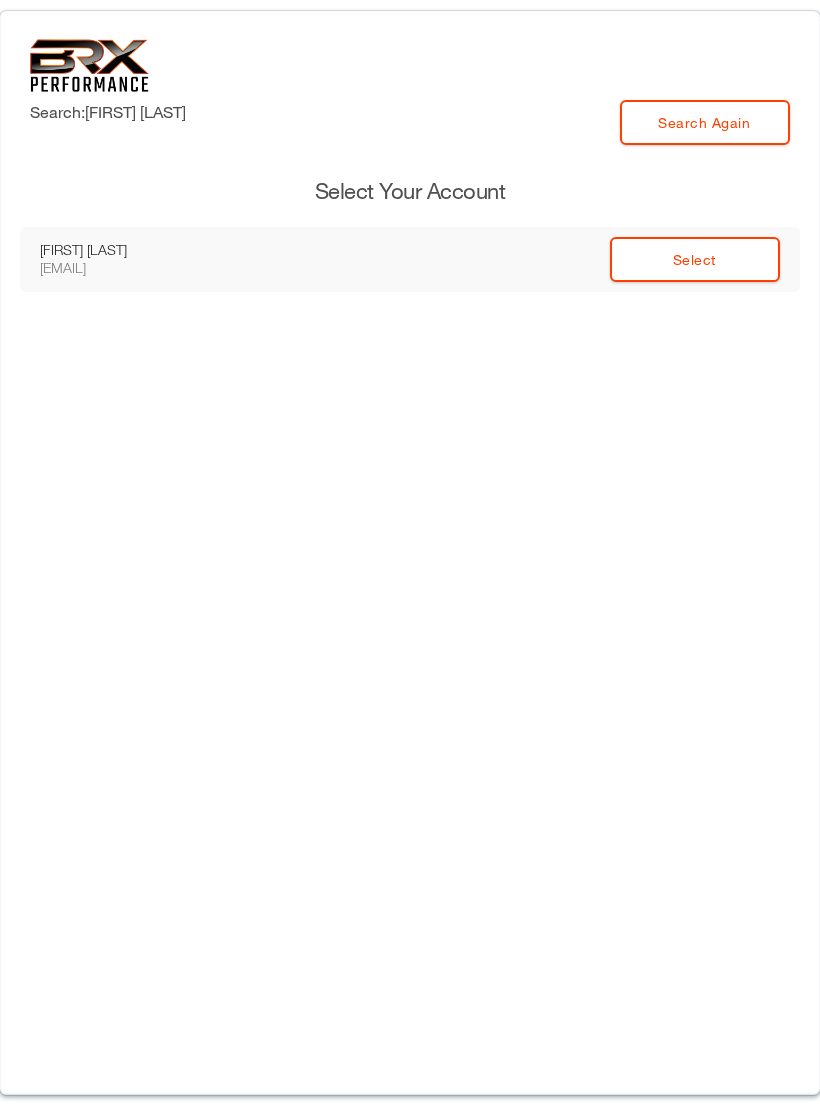 click on "Select" at bounding box center (695, 259) 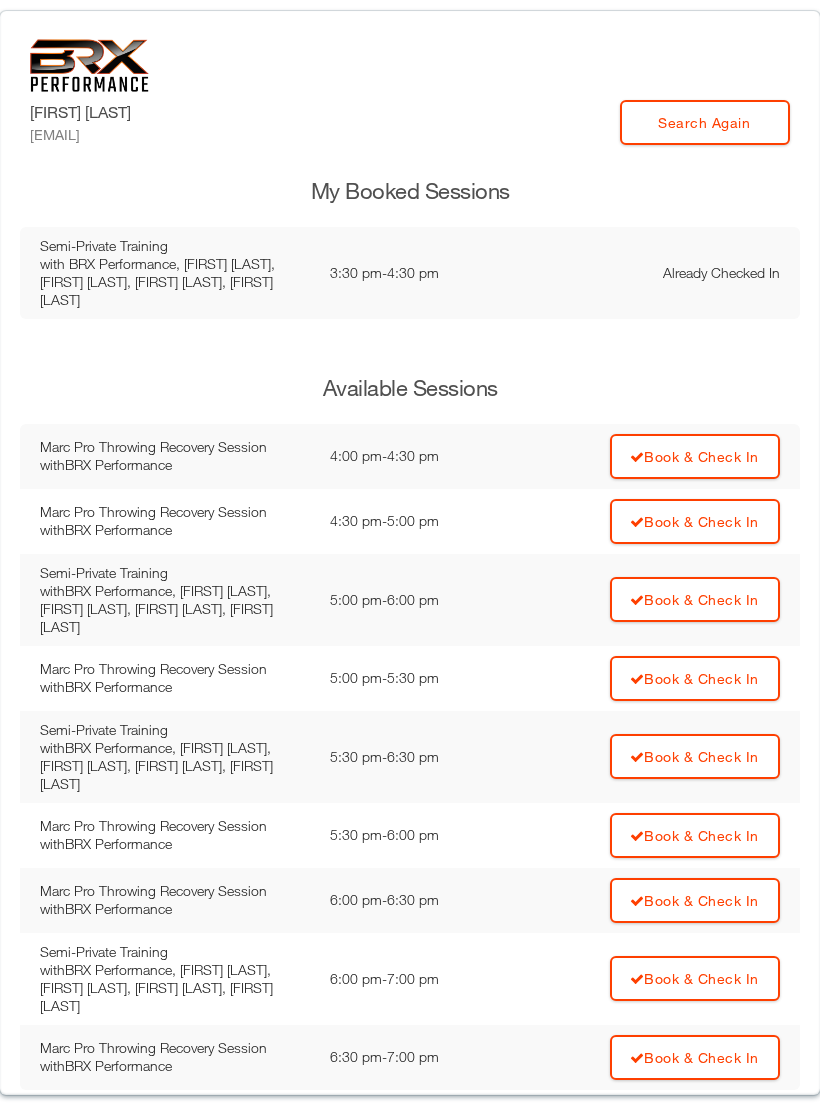 click on "Already Checked In" at bounding box center [672, 273] 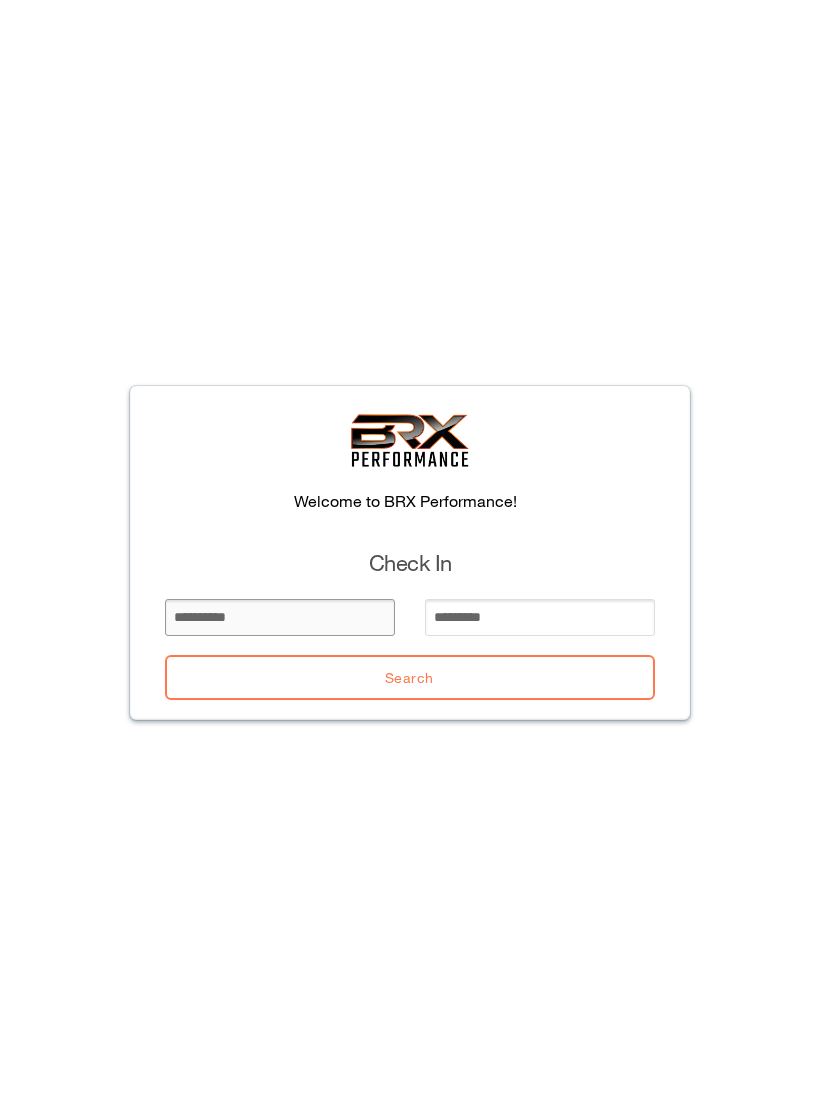 click at bounding box center (280, 617) 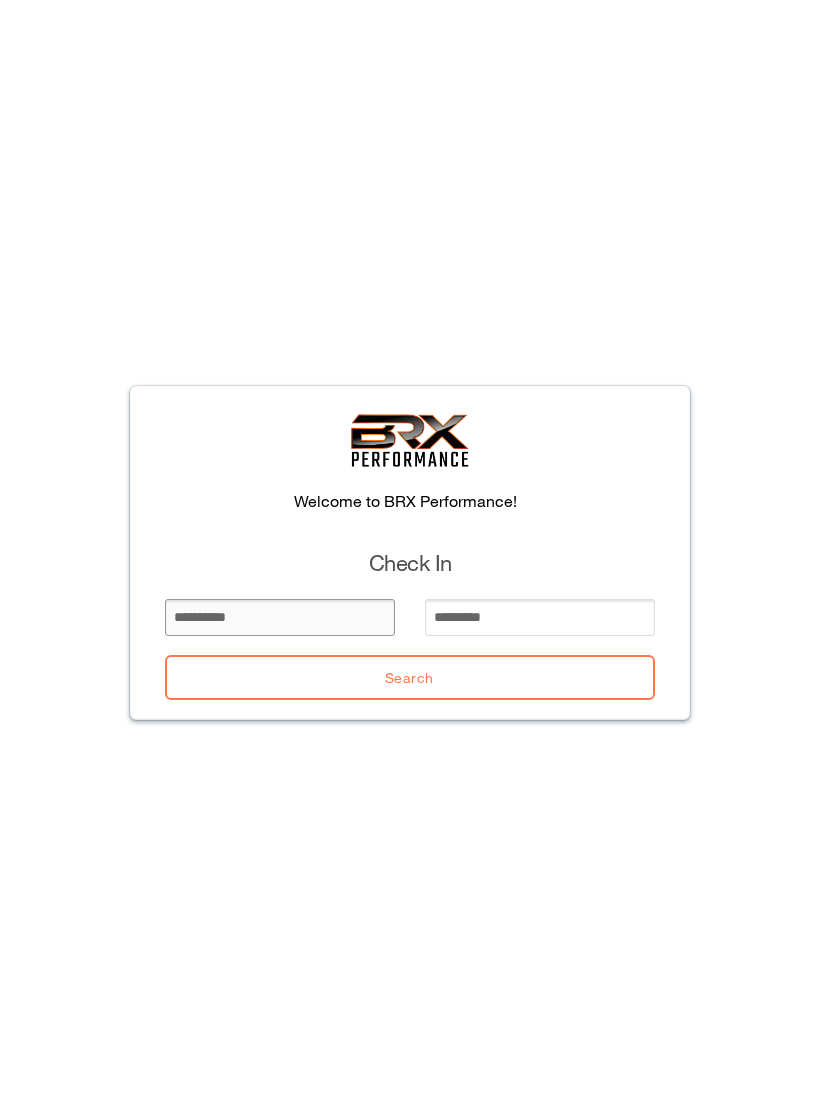 type on "*" 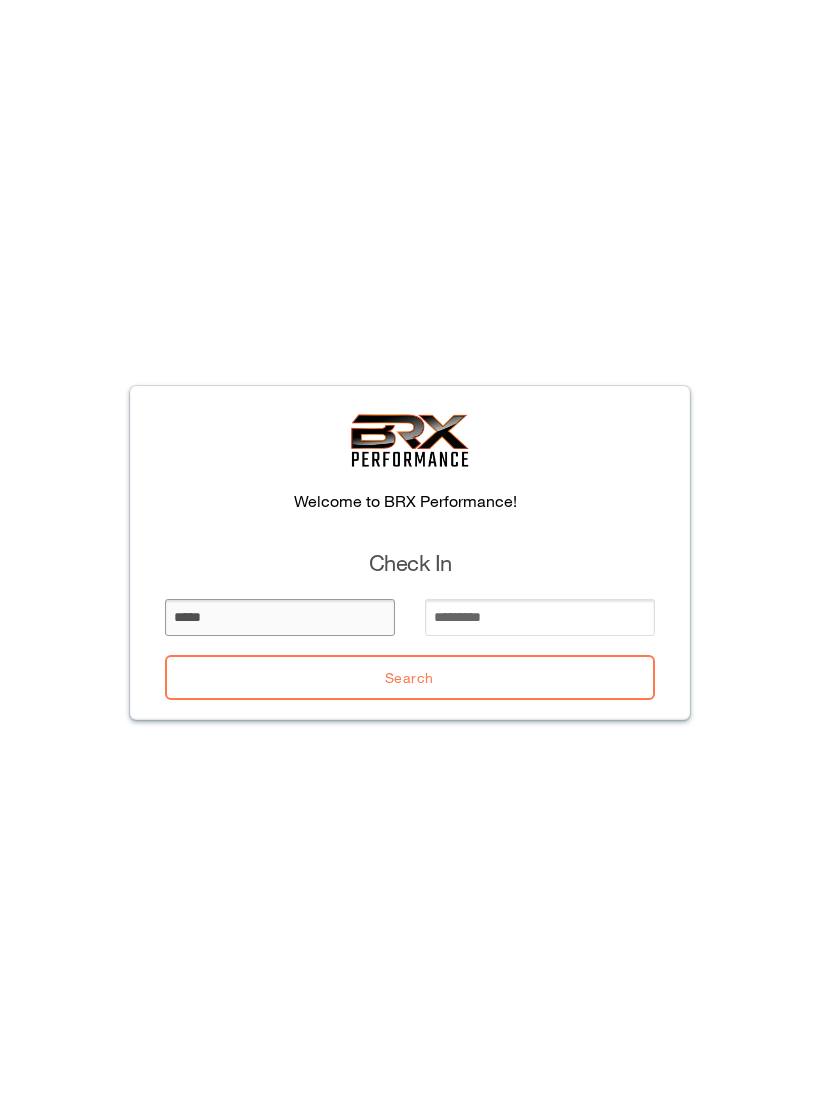 type on "*****" 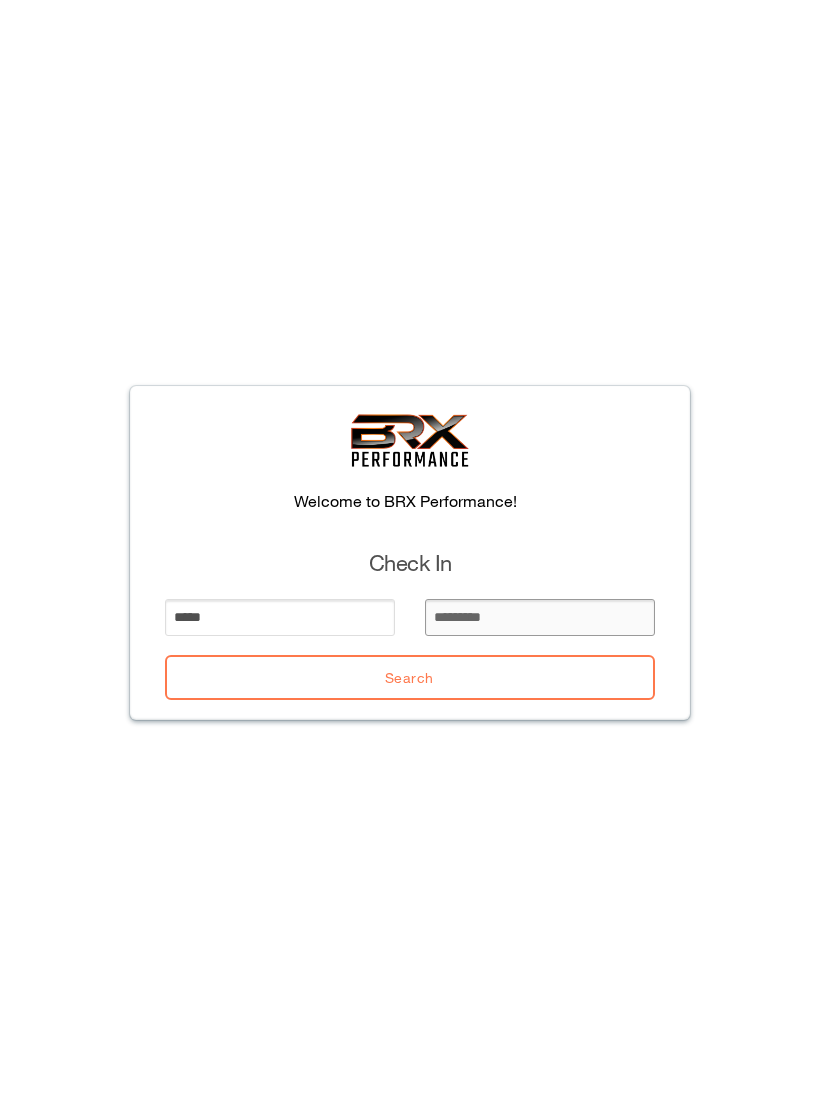click at bounding box center [540, 617] 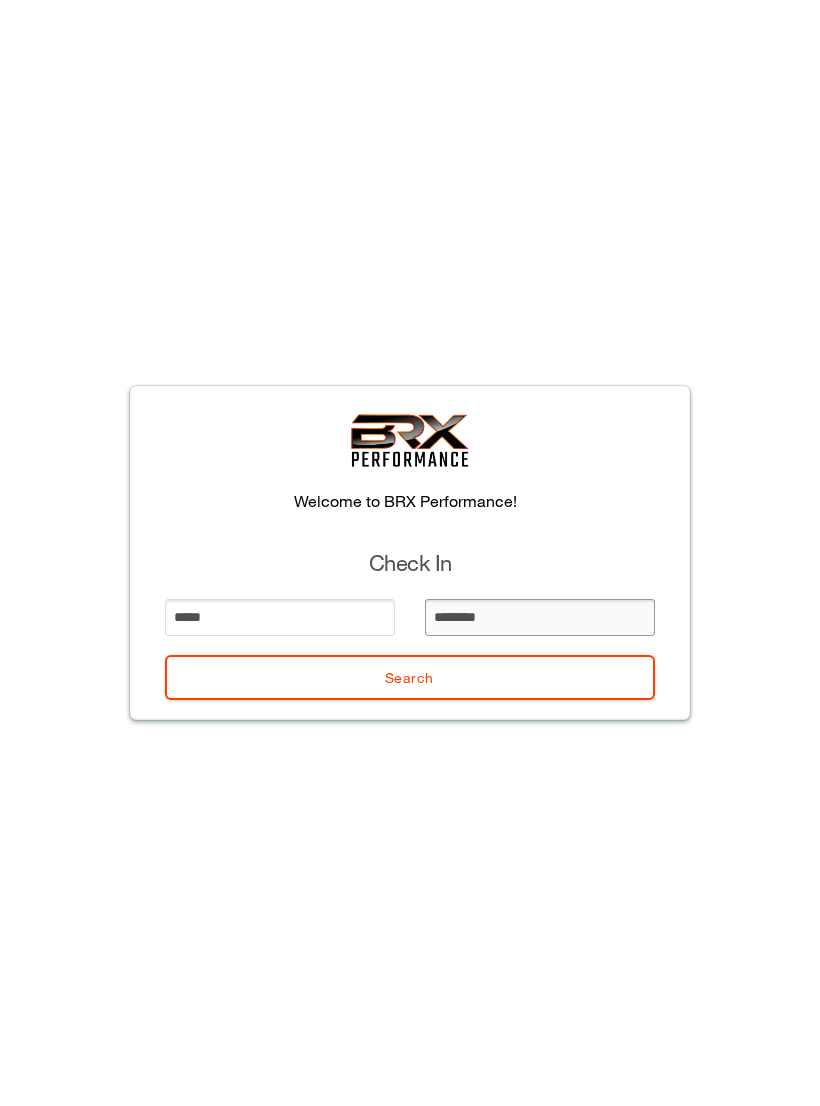 type on "*********" 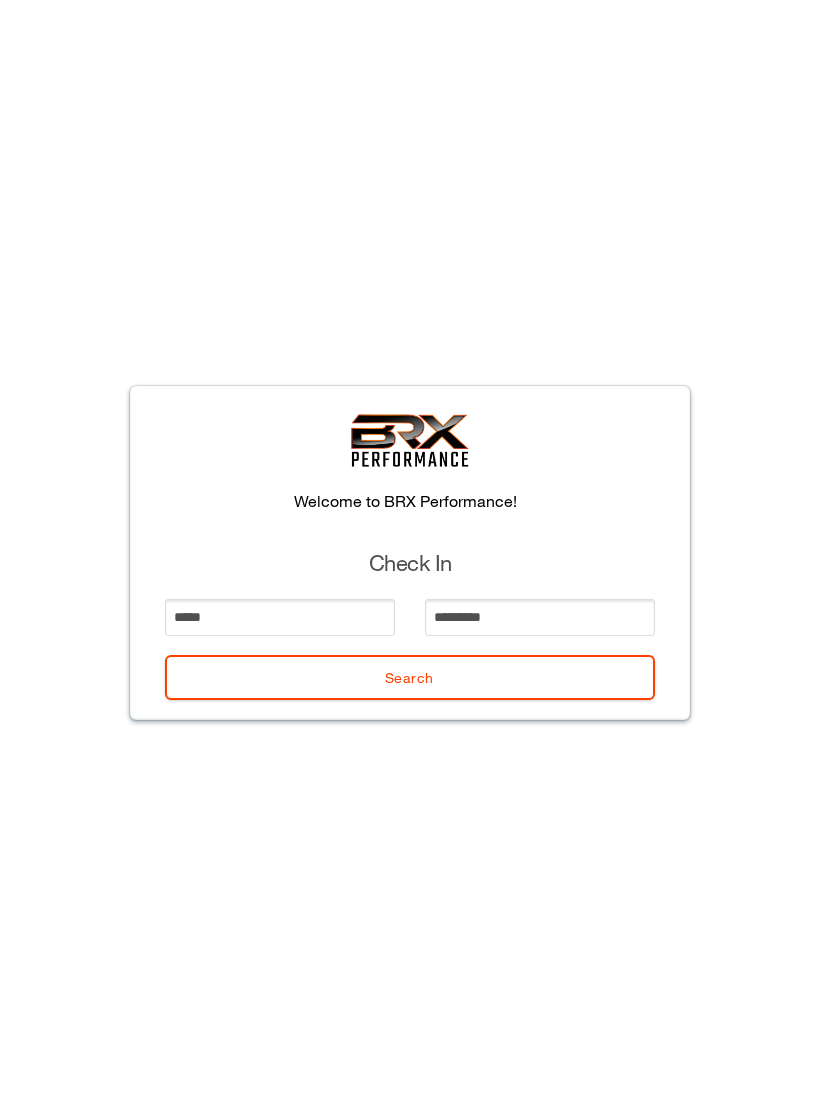 click on "Search" at bounding box center (410, 677) 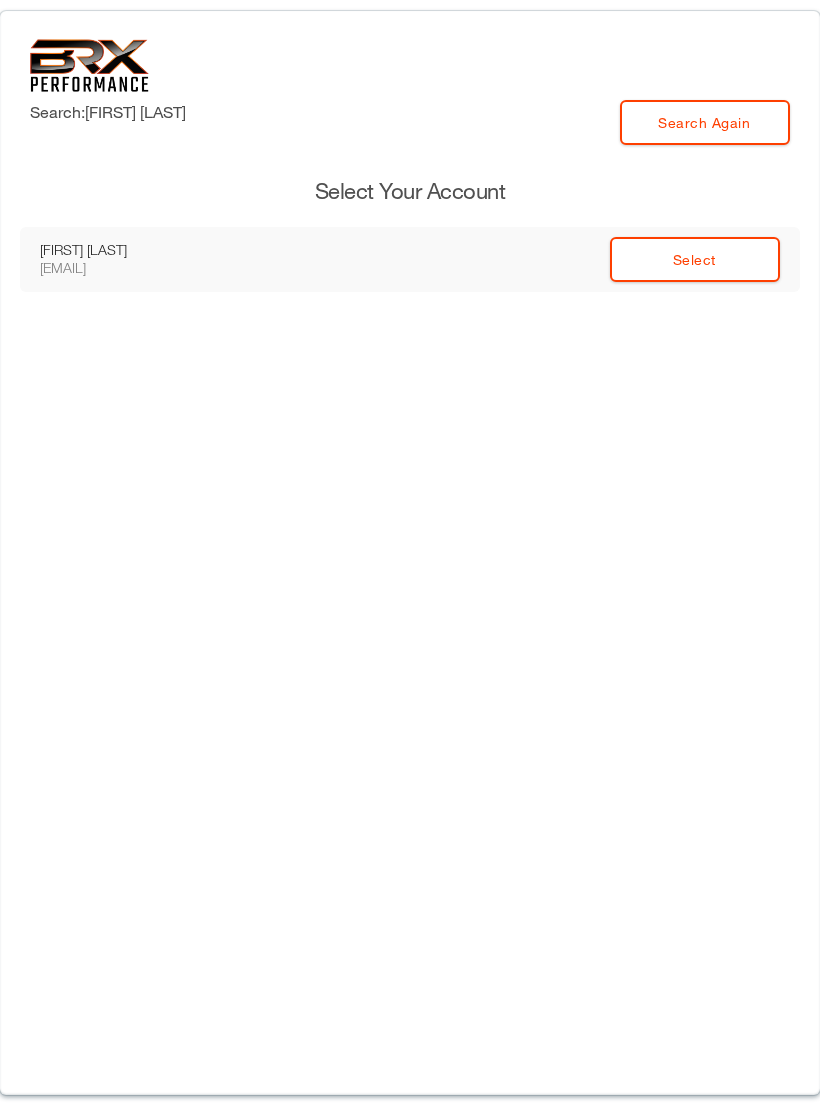 click on "Select" at bounding box center [695, 259] 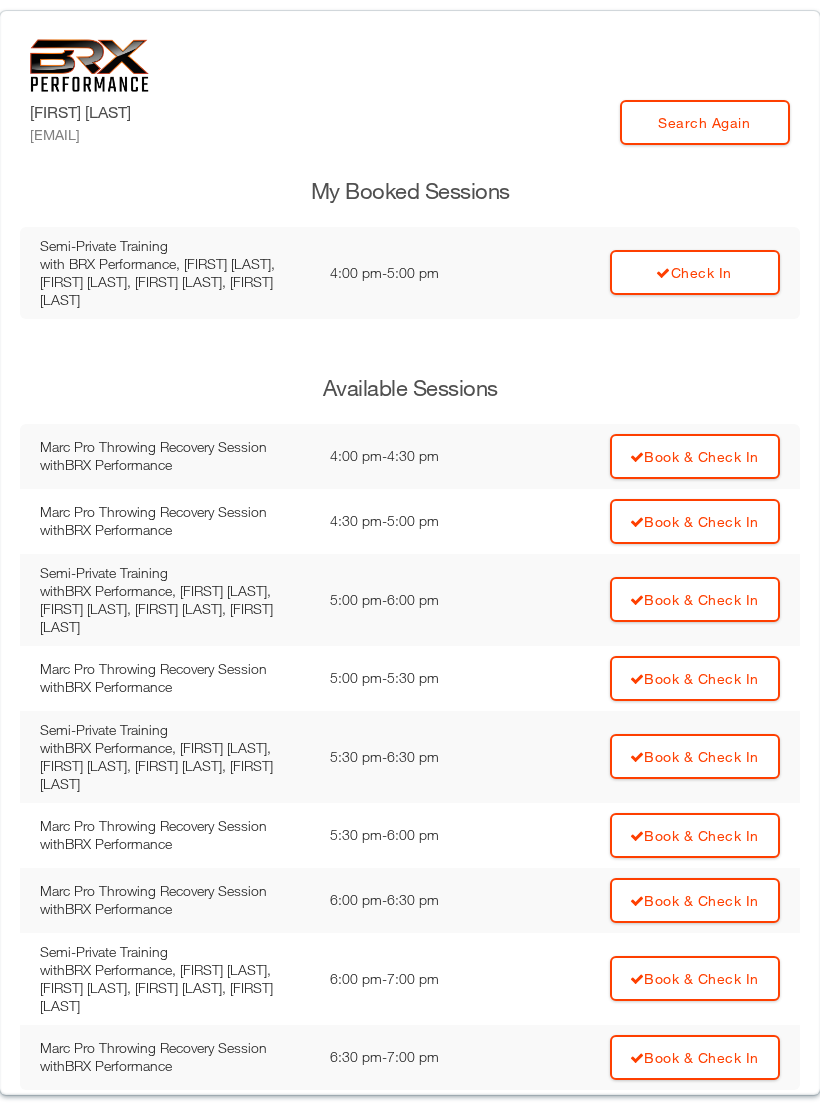 click on "Check In" at bounding box center [695, 272] 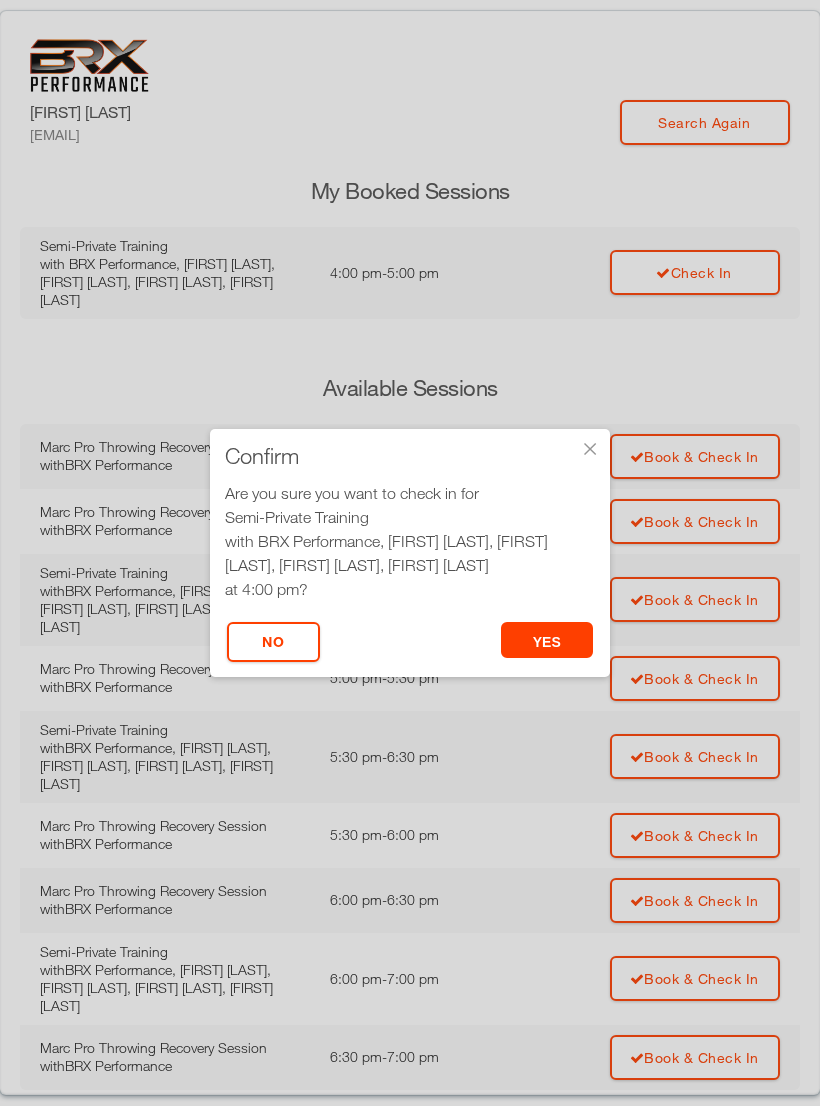 click on "yes" at bounding box center (547, 640) 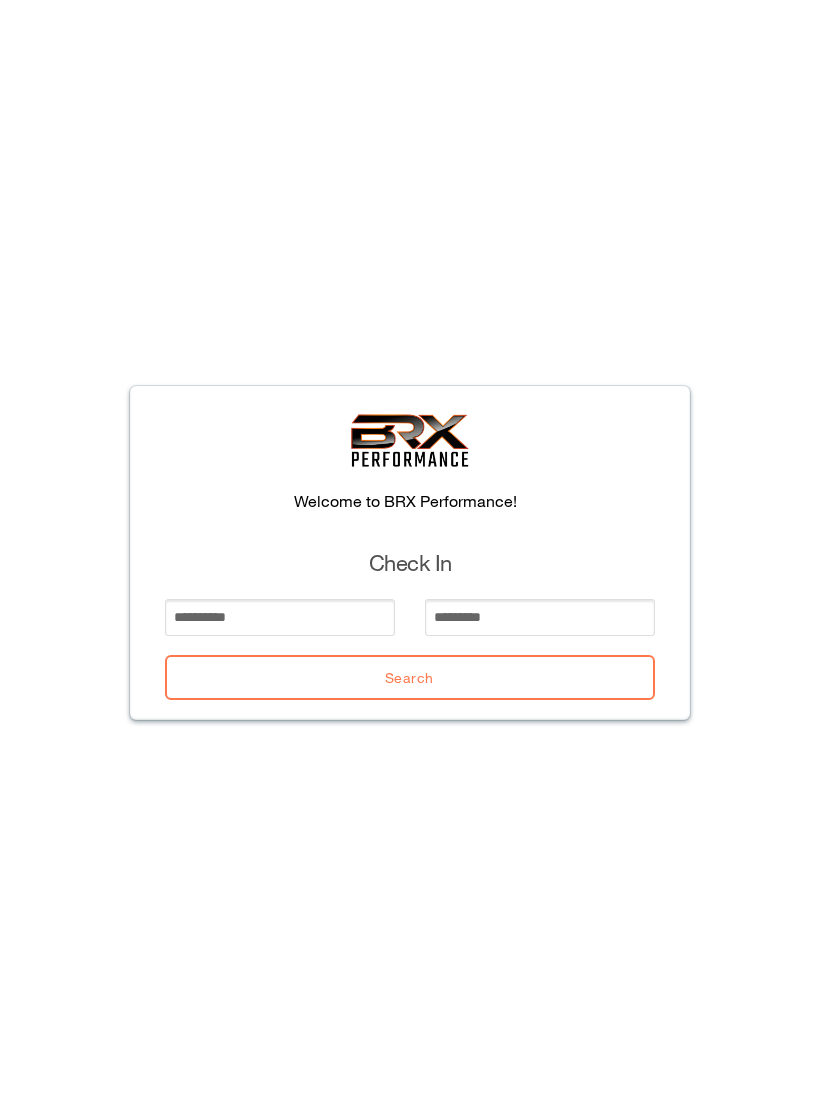 scroll, scrollTop: 0, scrollLeft: 0, axis: both 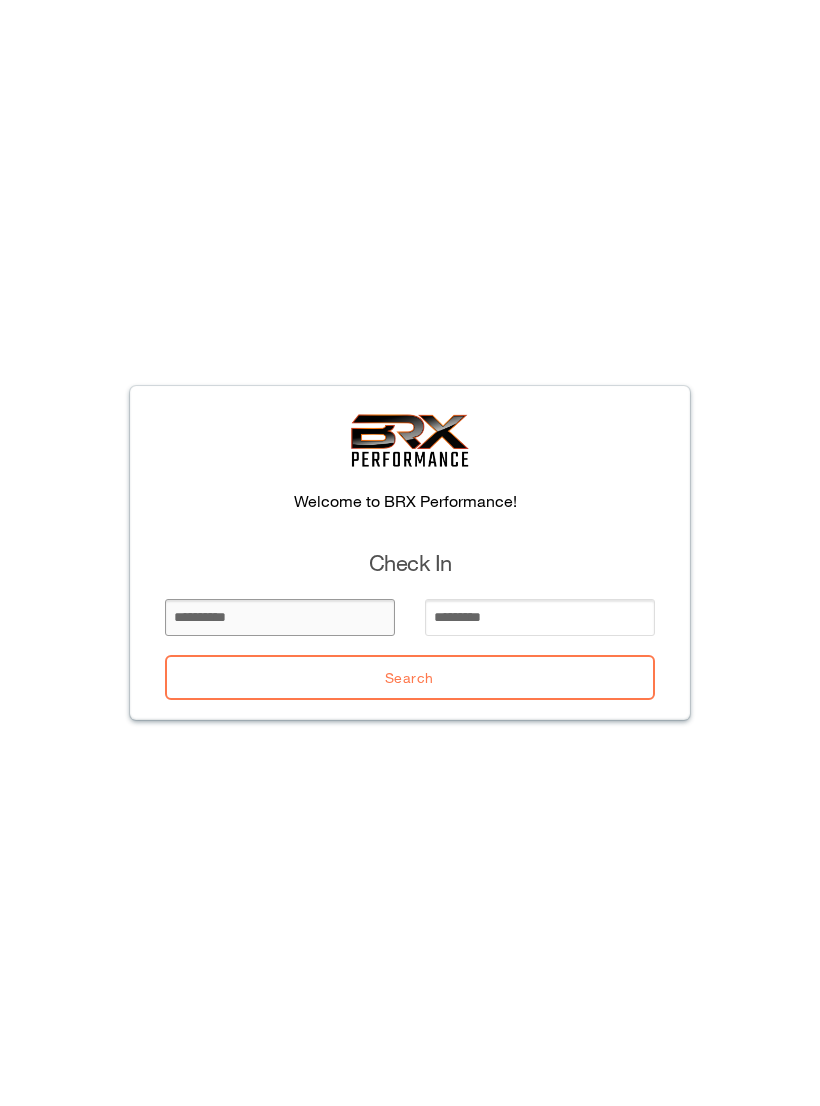 click at bounding box center (280, 617) 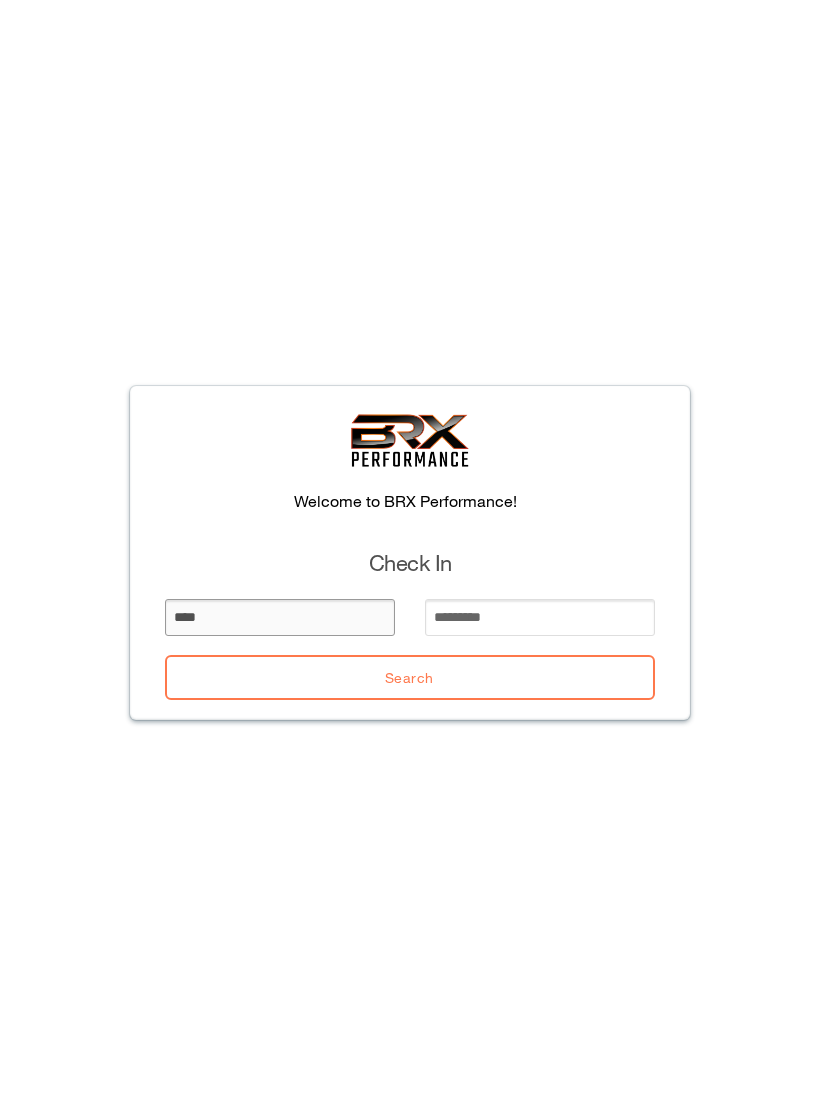 type on "****" 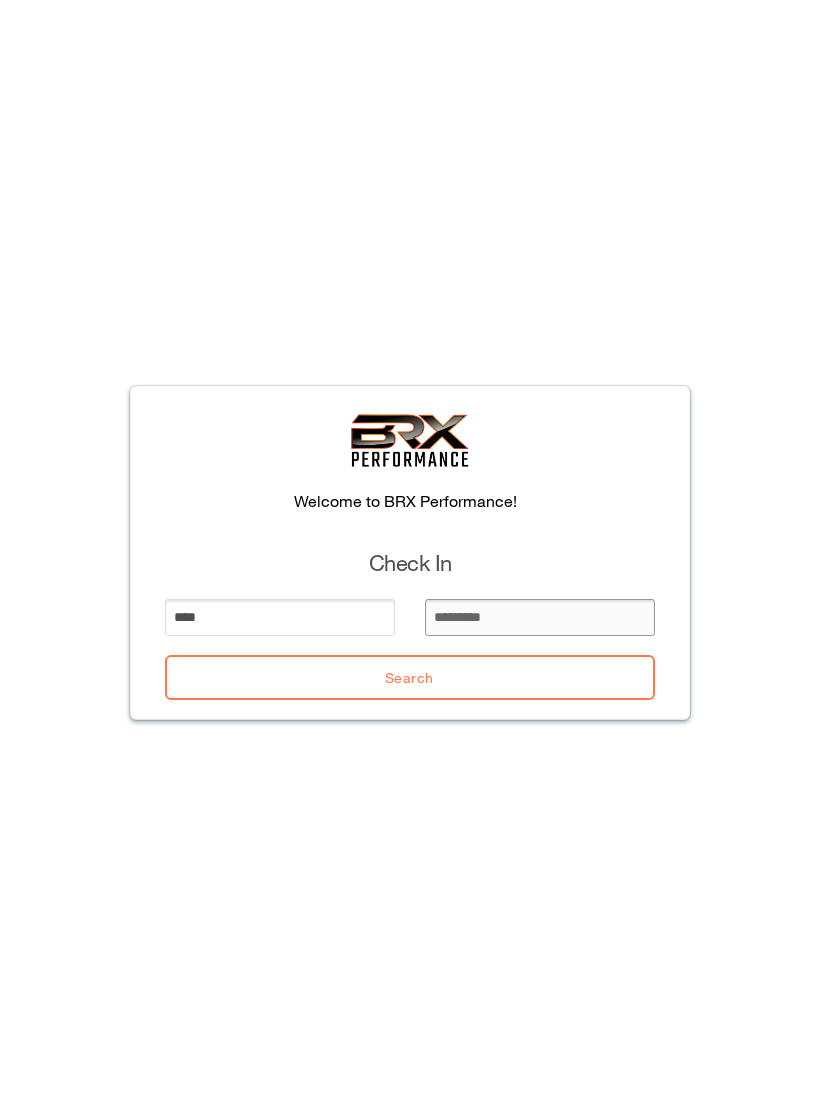 click at bounding box center [540, 617] 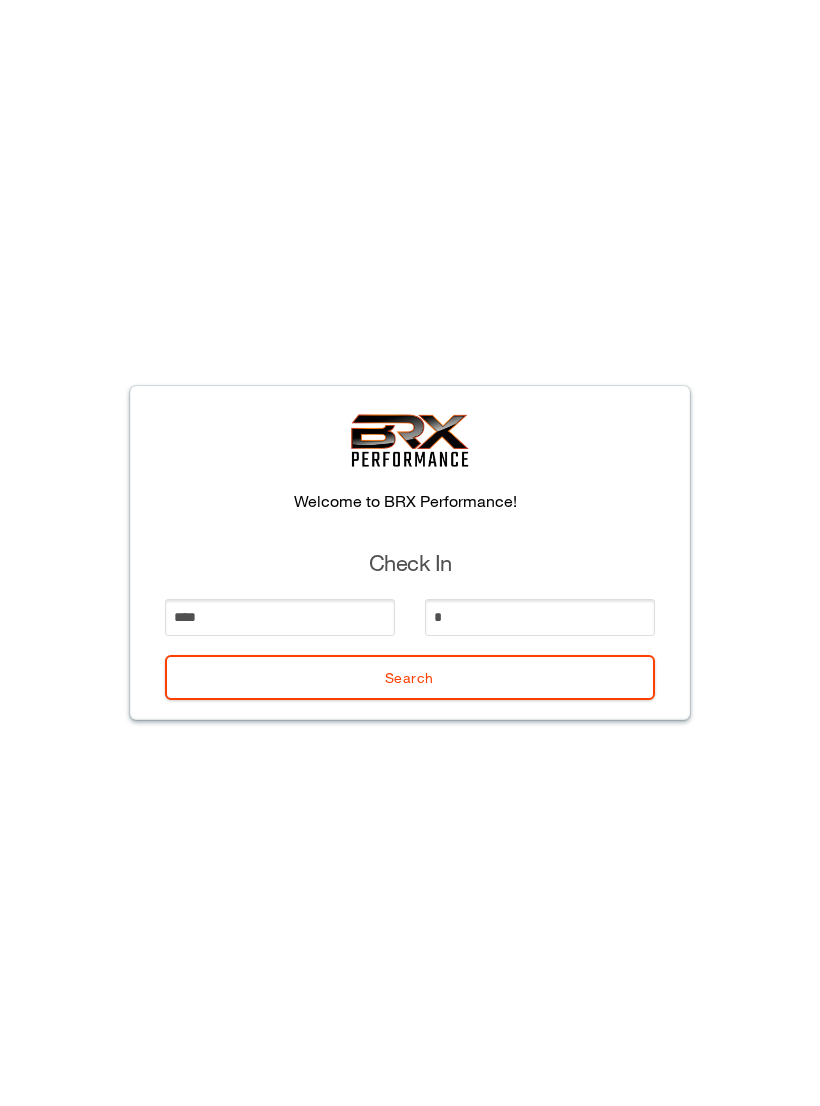 click on "Search" at bounding box center [410, 677] 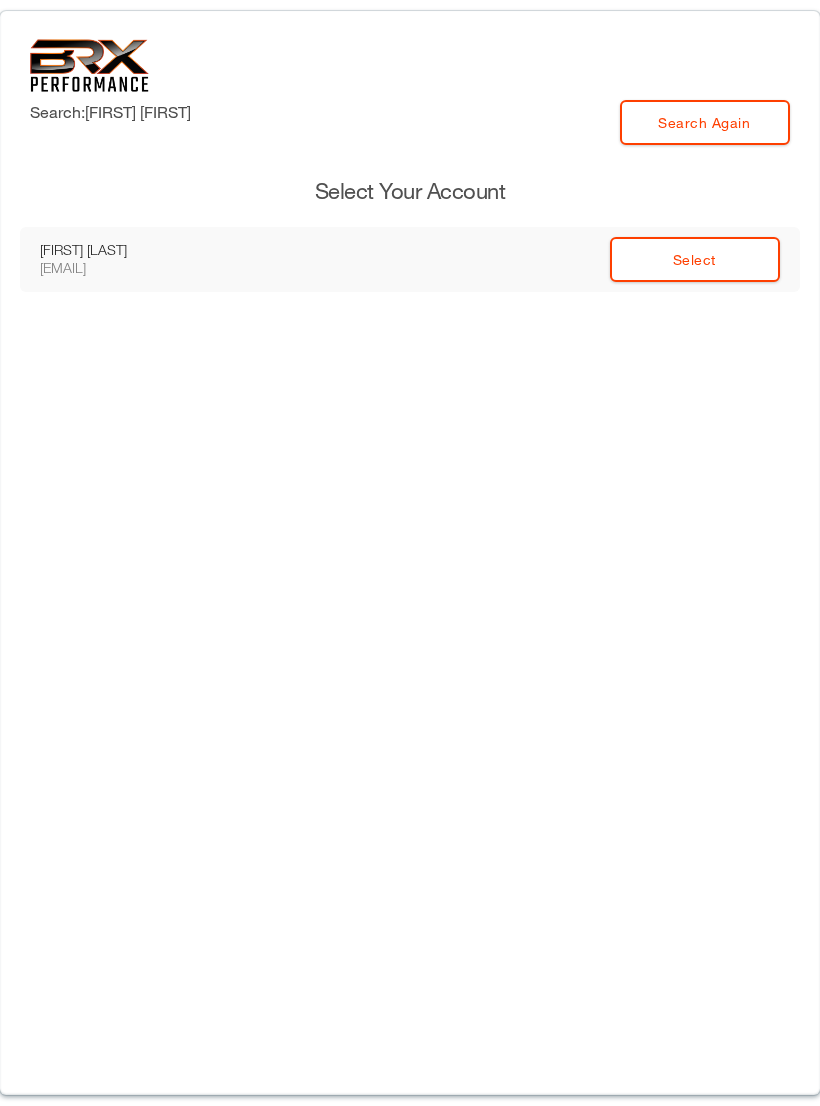 click on "Select" at bounding box center (695, 259) 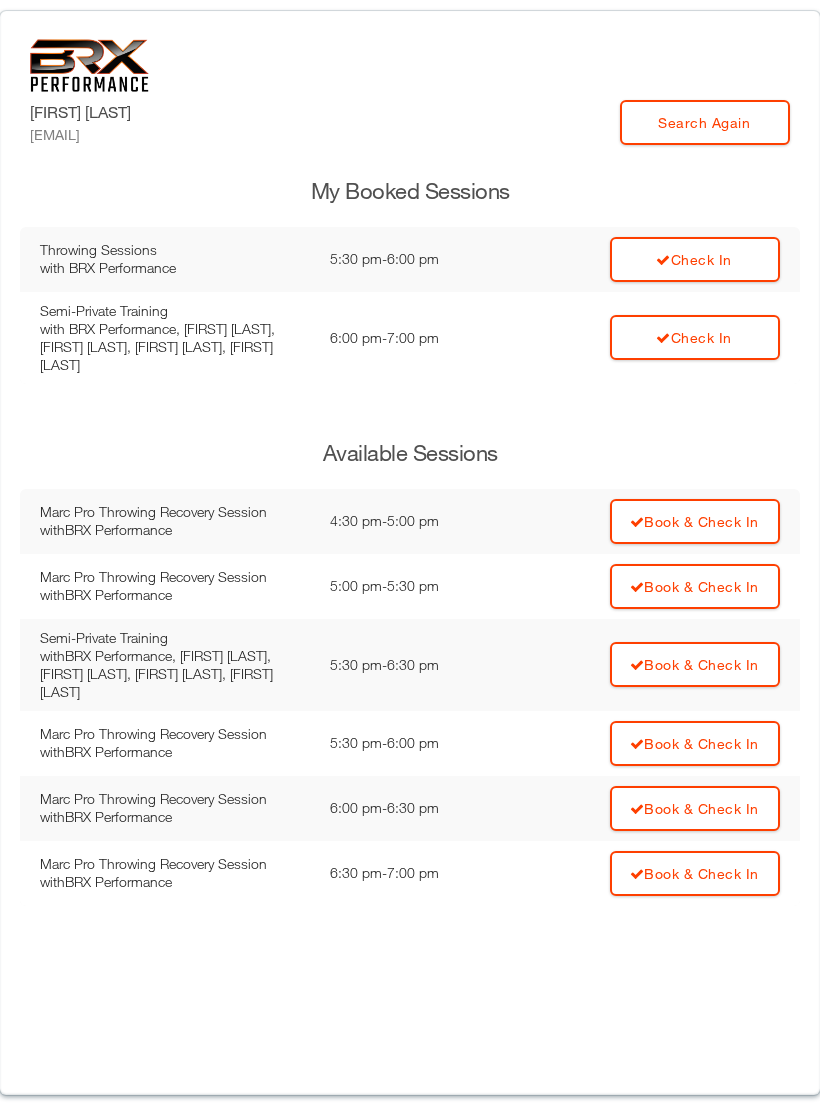 click on "Check In" at bounding box center [695, 259] 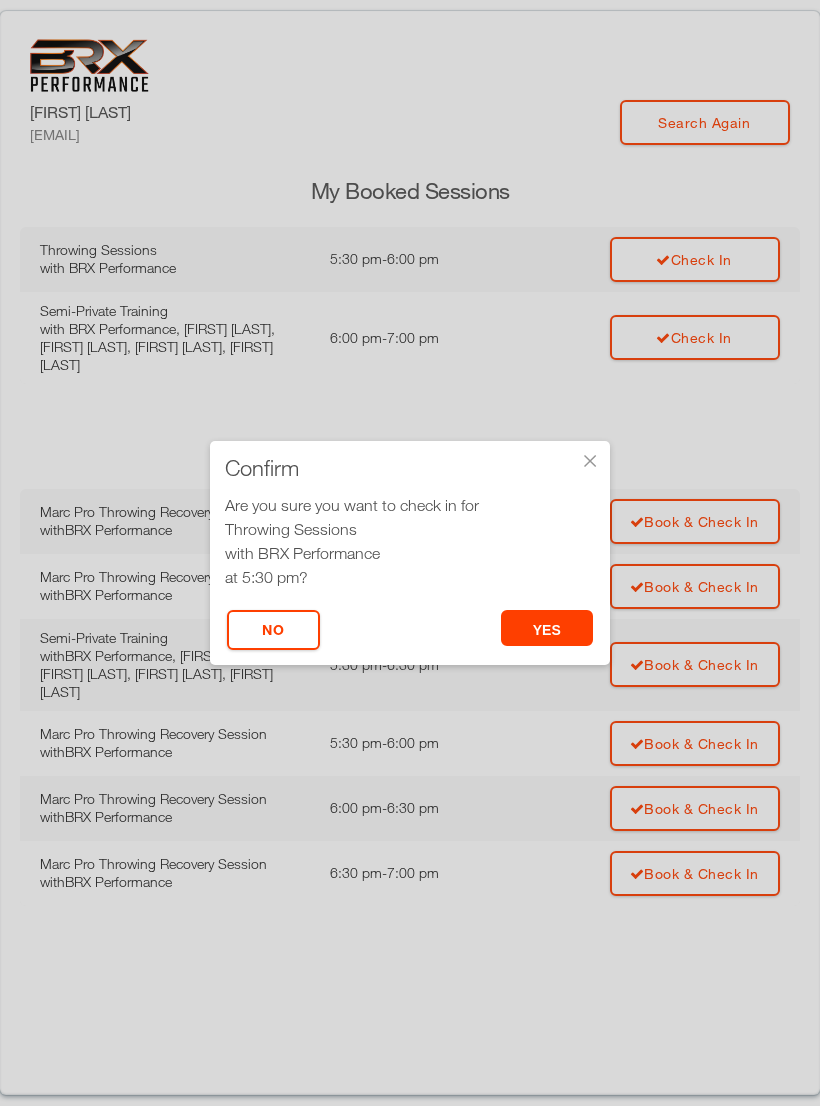 click on "yes" at bounding box center (547, 628) 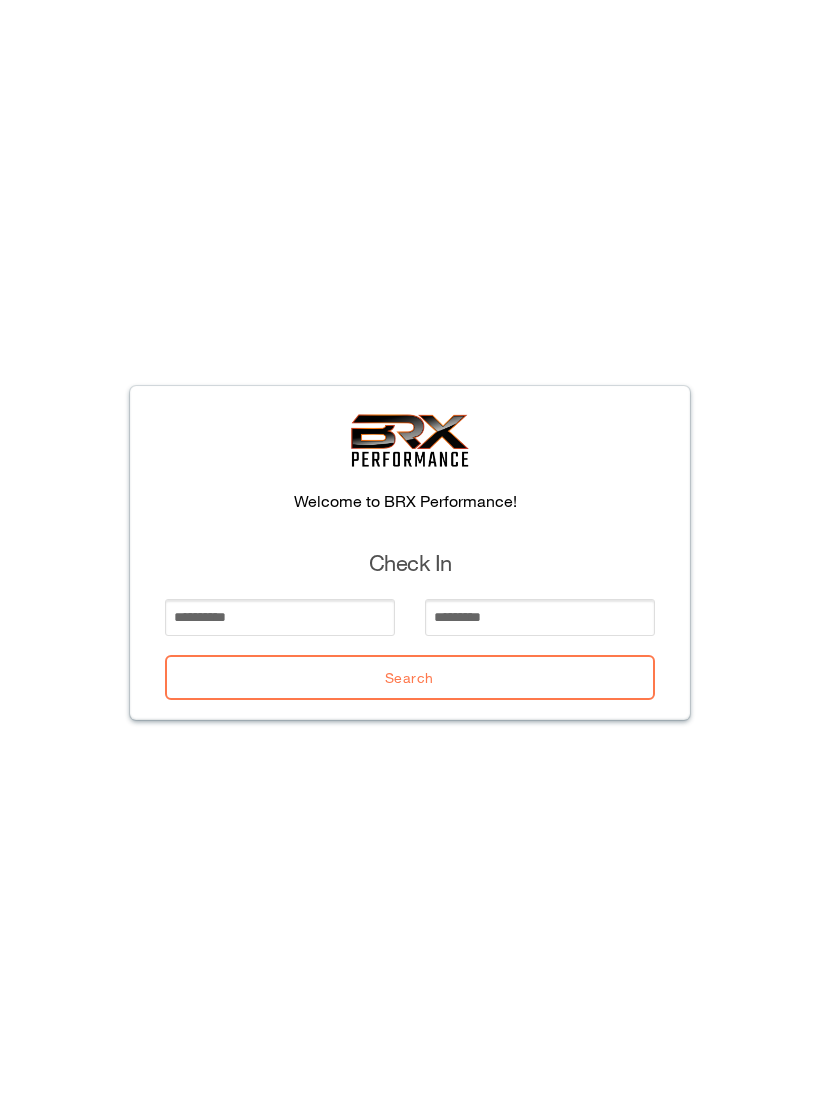 scroll, scrollTop: 0, scrollLeft: 0, axis: both 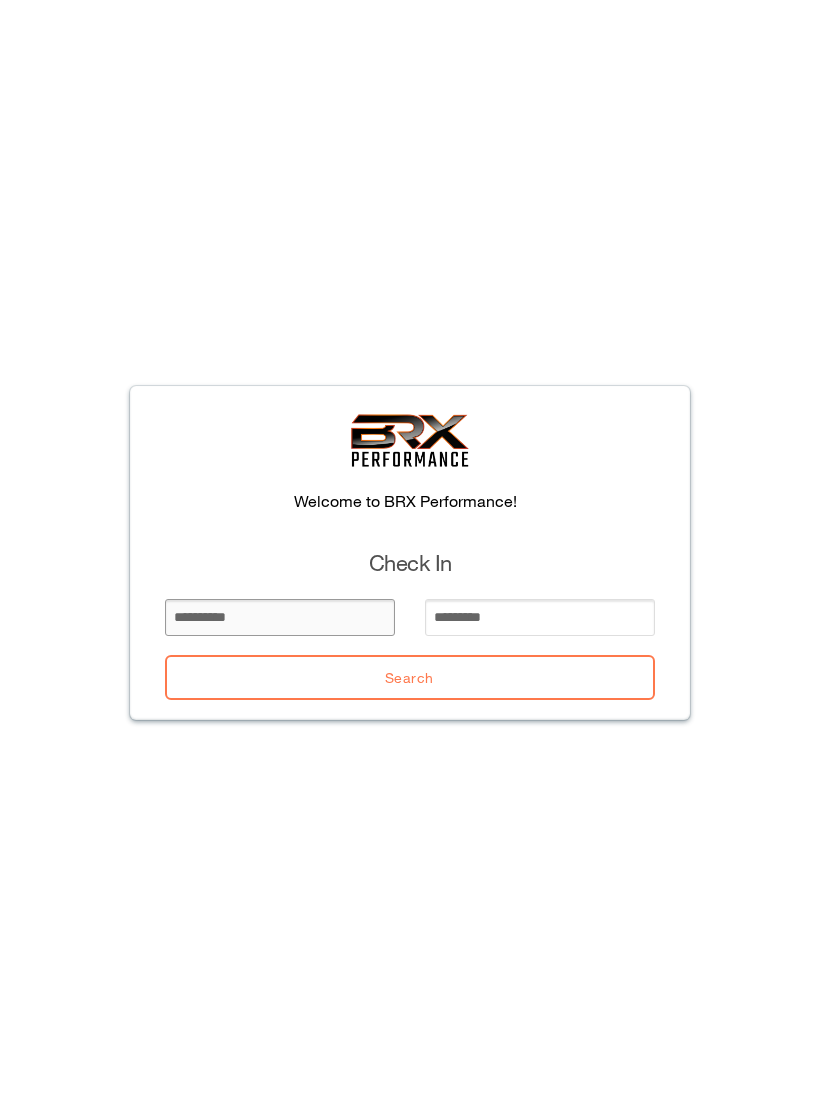 click at bounding box center (280, 617) 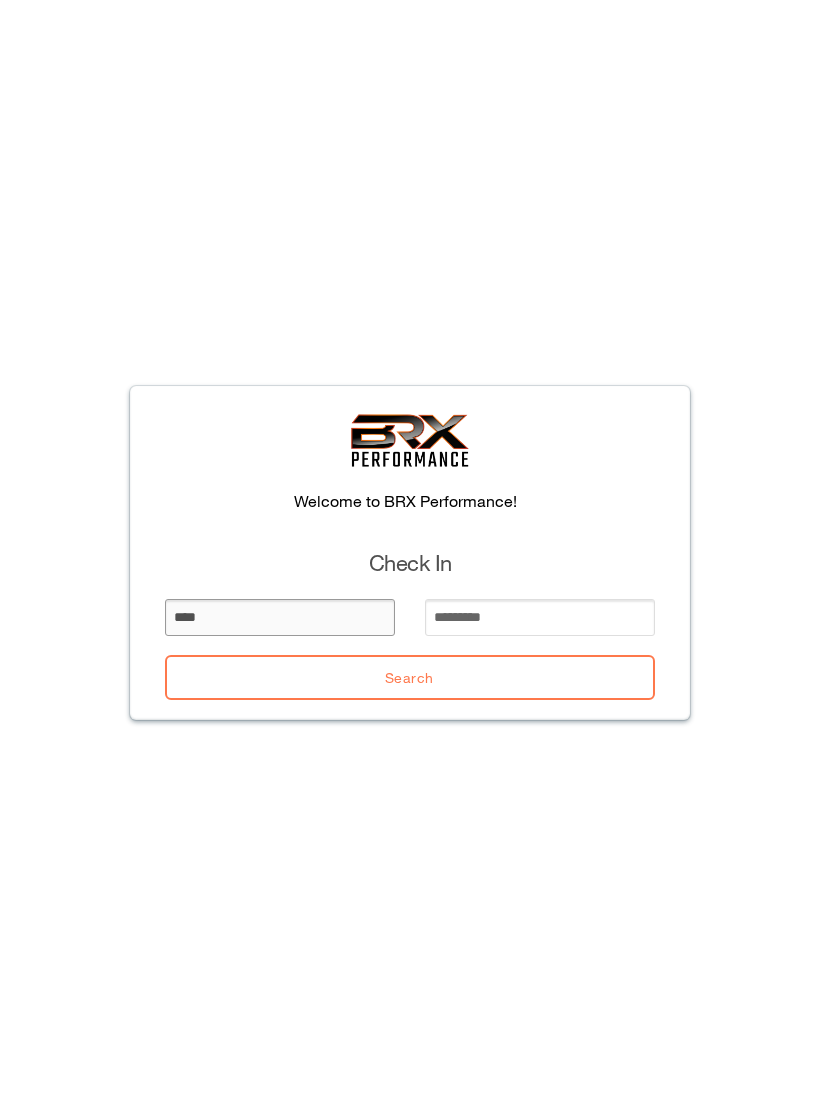 type on "****" 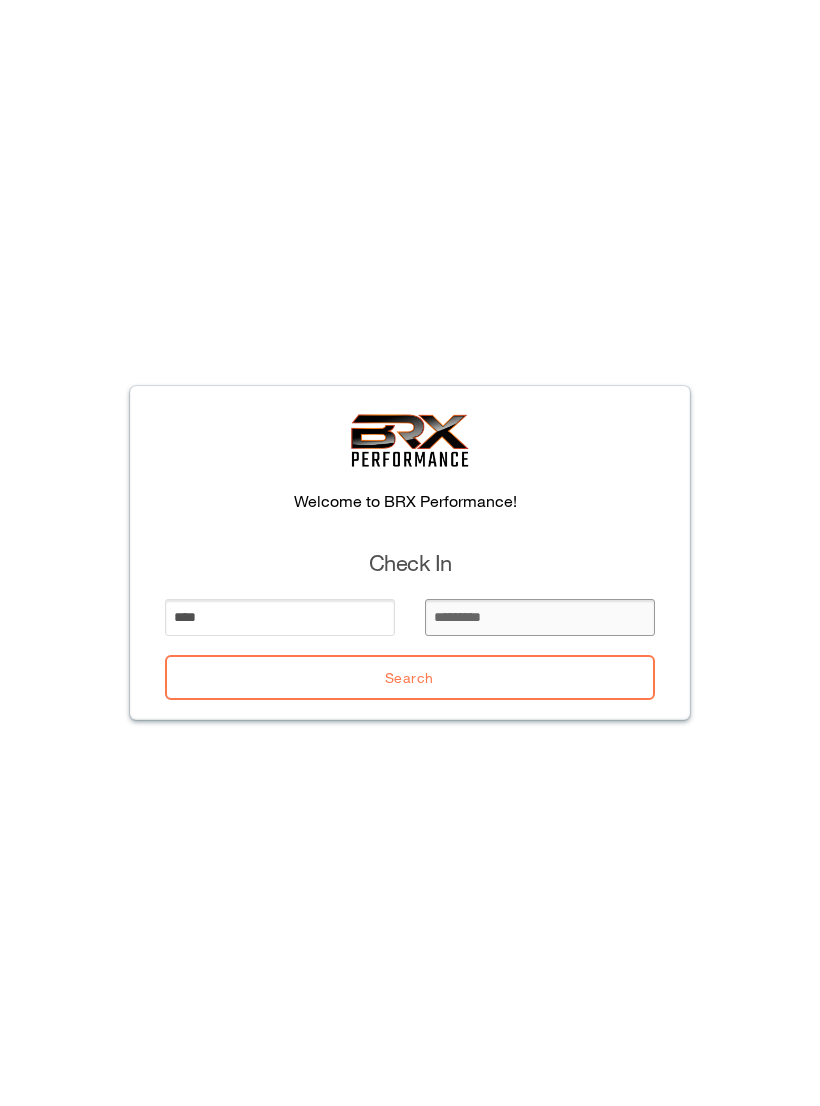 click at bounding box center [540, 617] 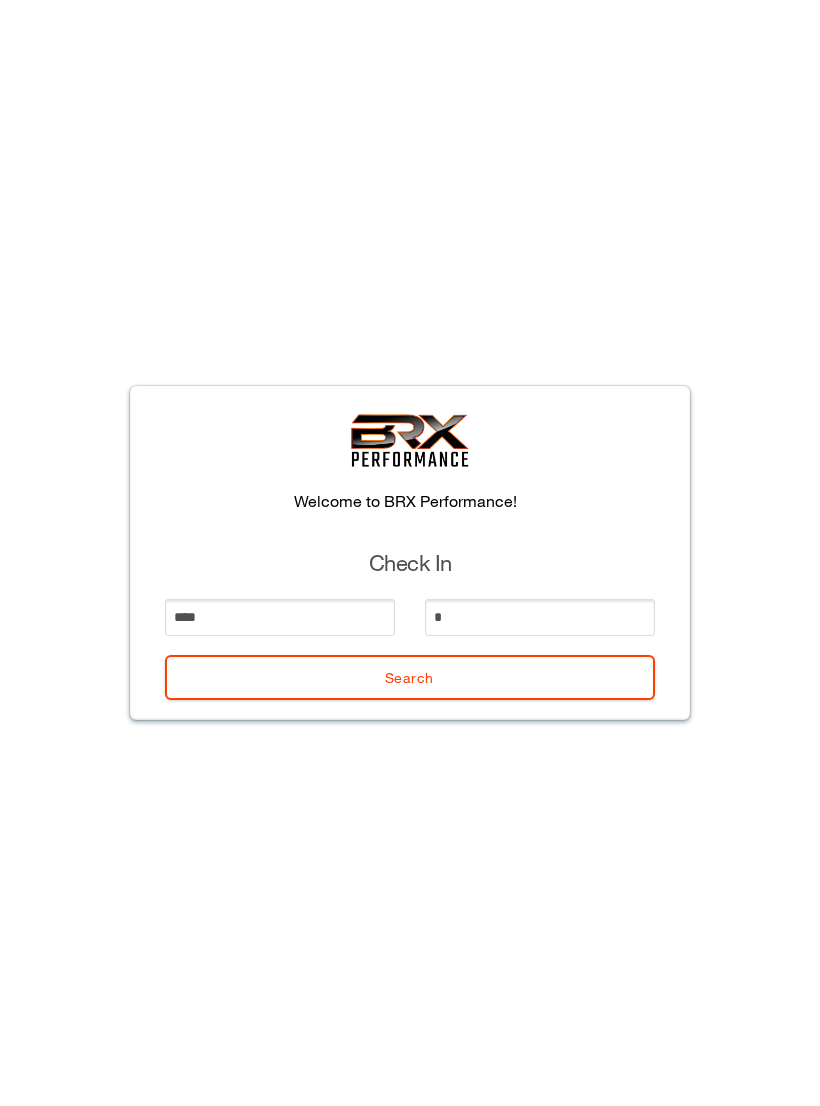 click on "Search" at bounding box center [410, 677] 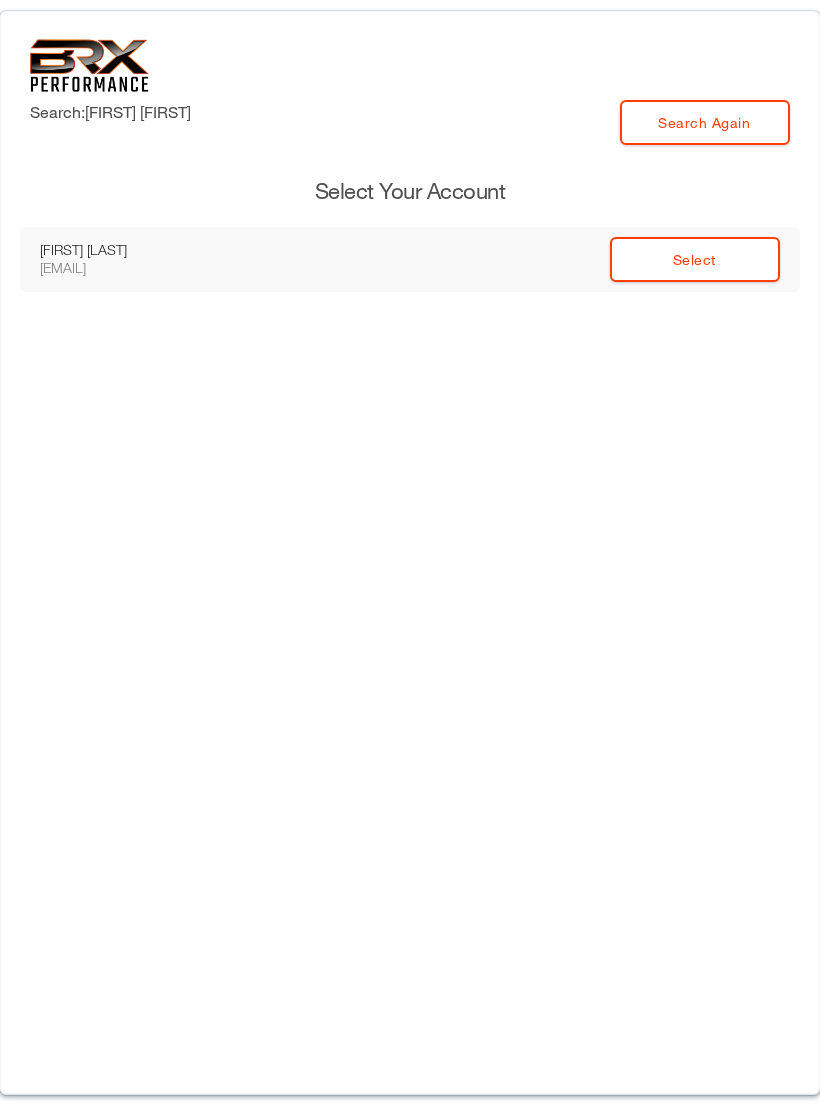 click on "Select" at bounding box center (695, 259) 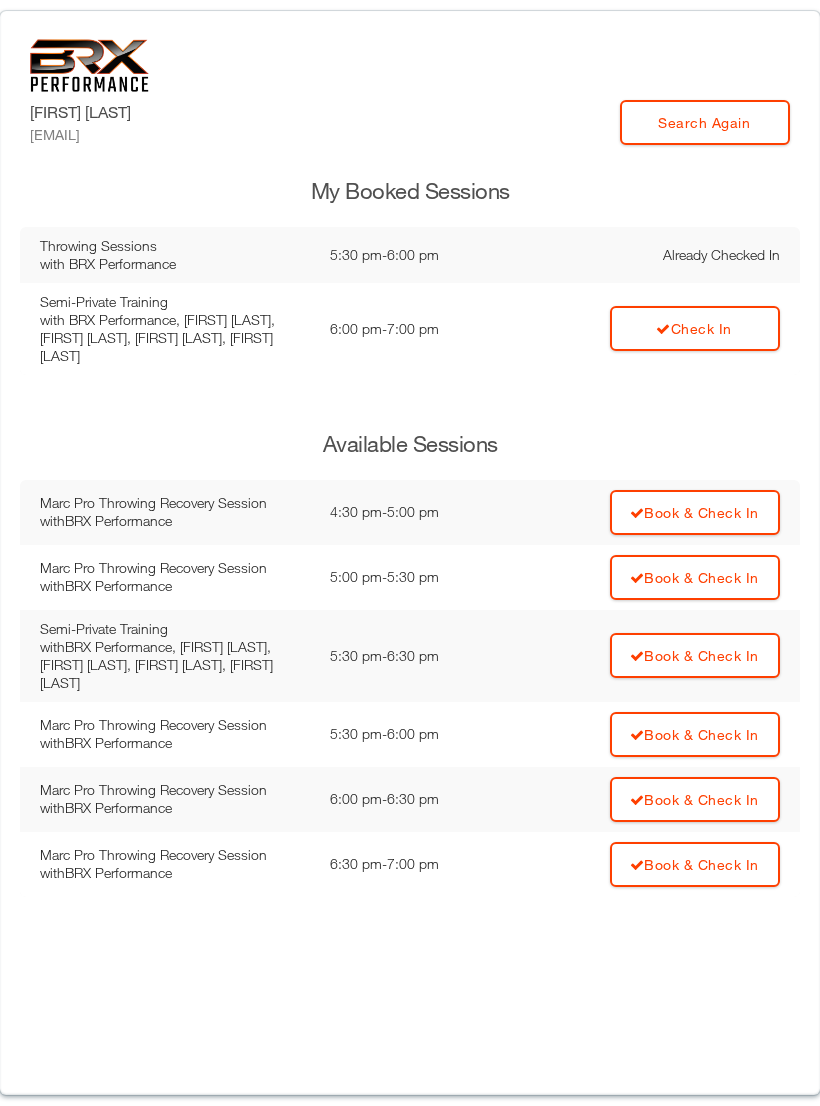 click on "Check In" at bounding box center (695, 328) 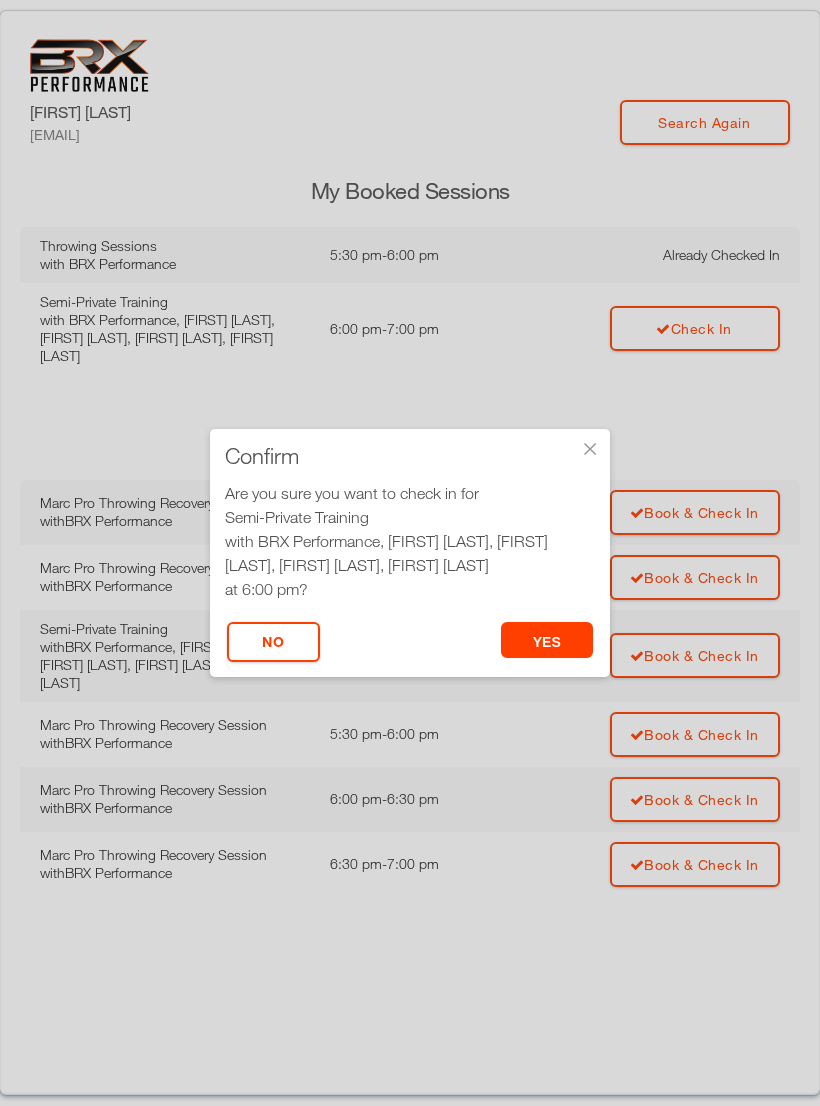 click on "yes" at bounding box center (547, 640) 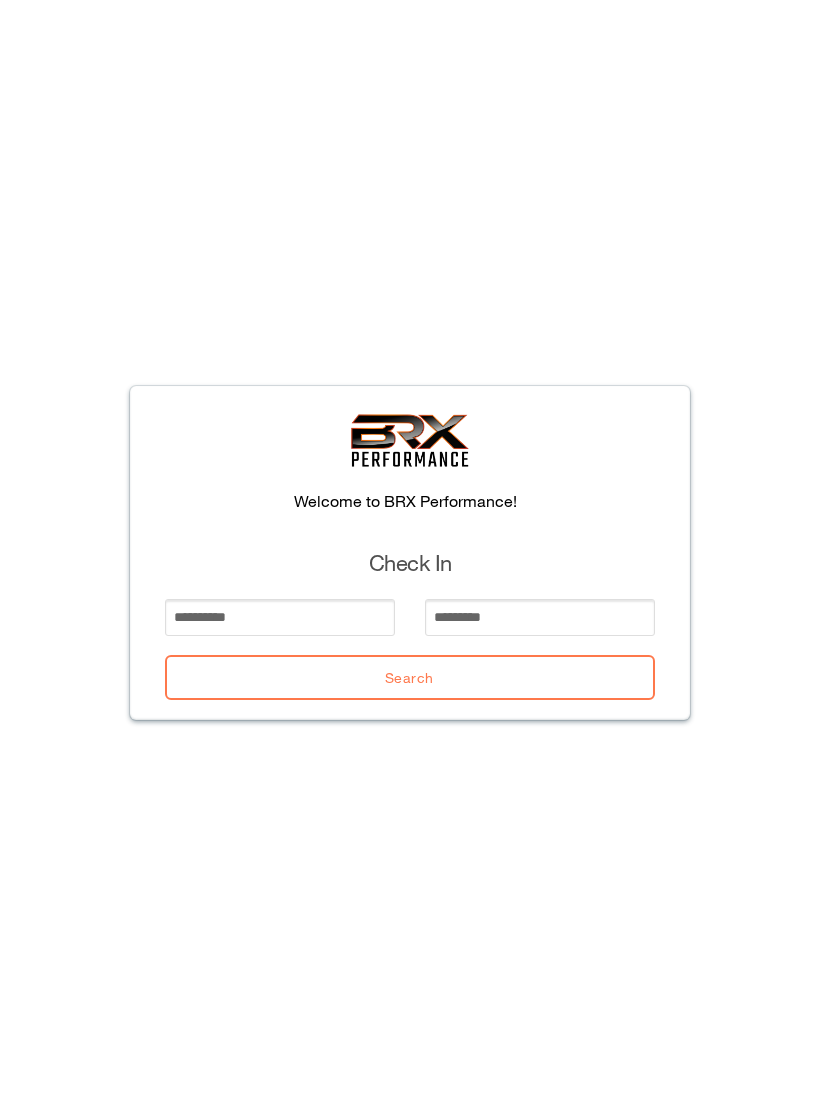 scroll, scrollTop: 0, scrollLeft: 0, axis: both 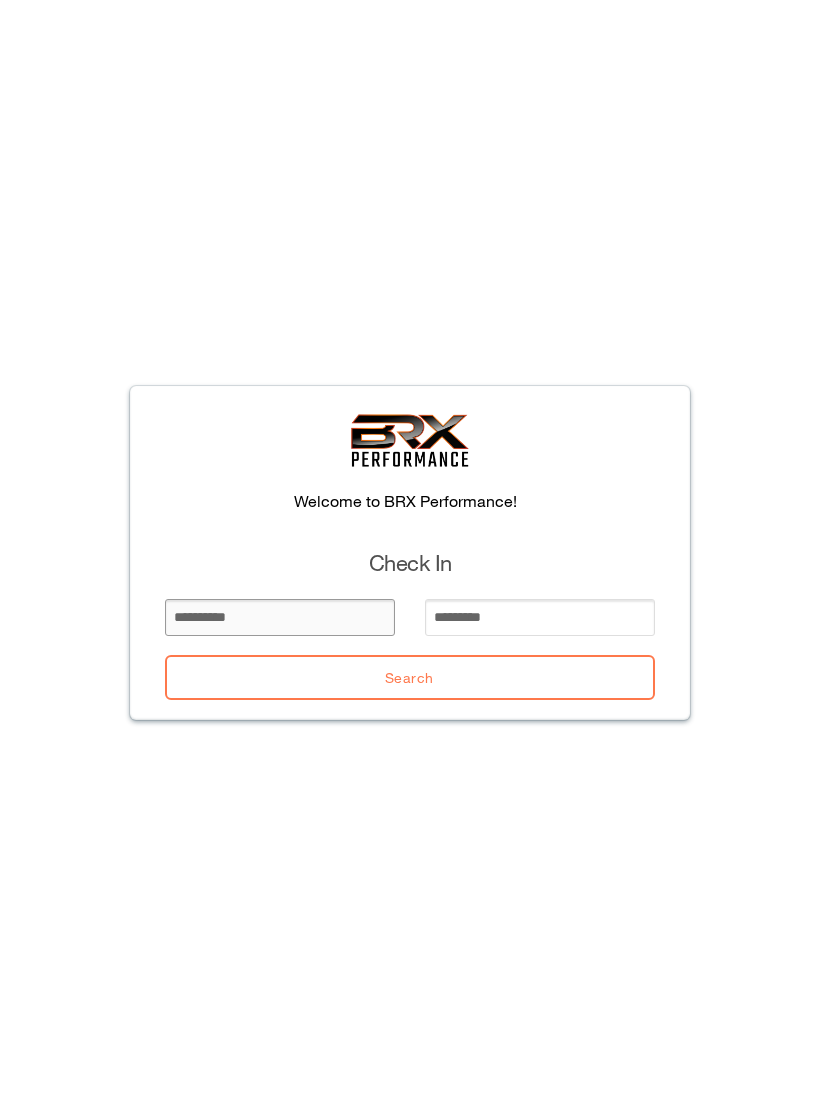 click at bounding box center (280, 617) 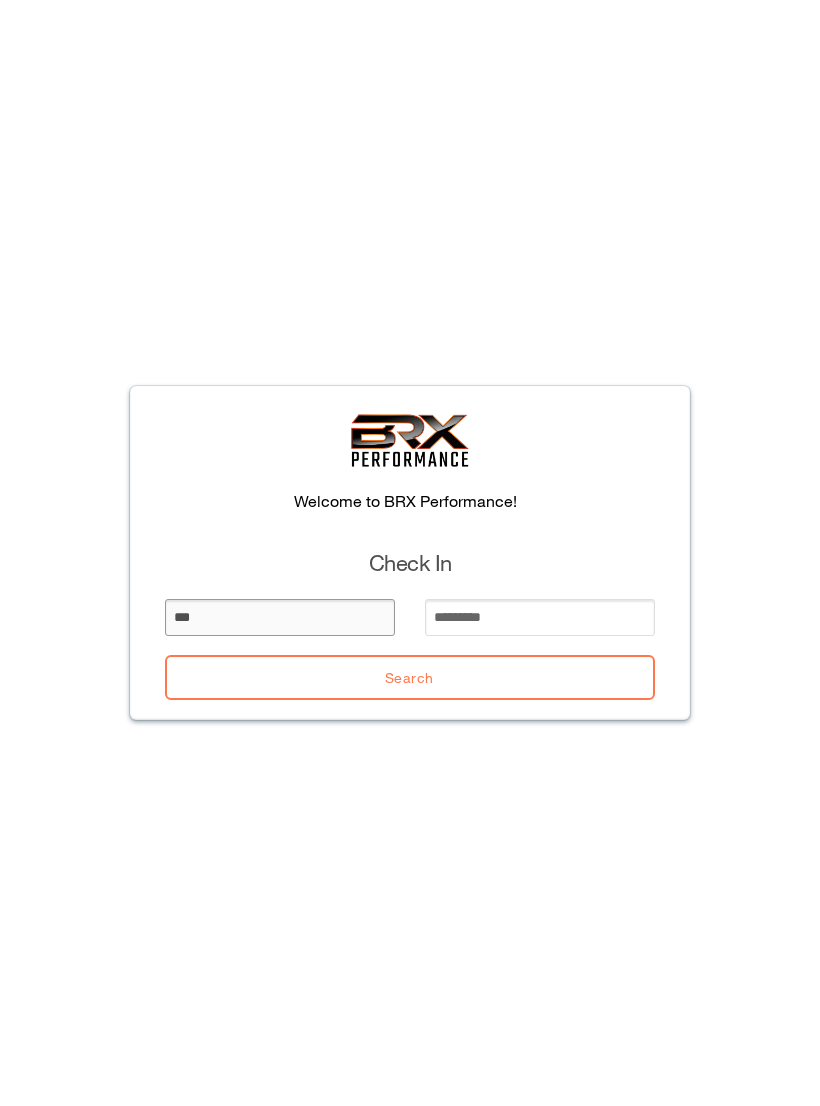 type on "***" 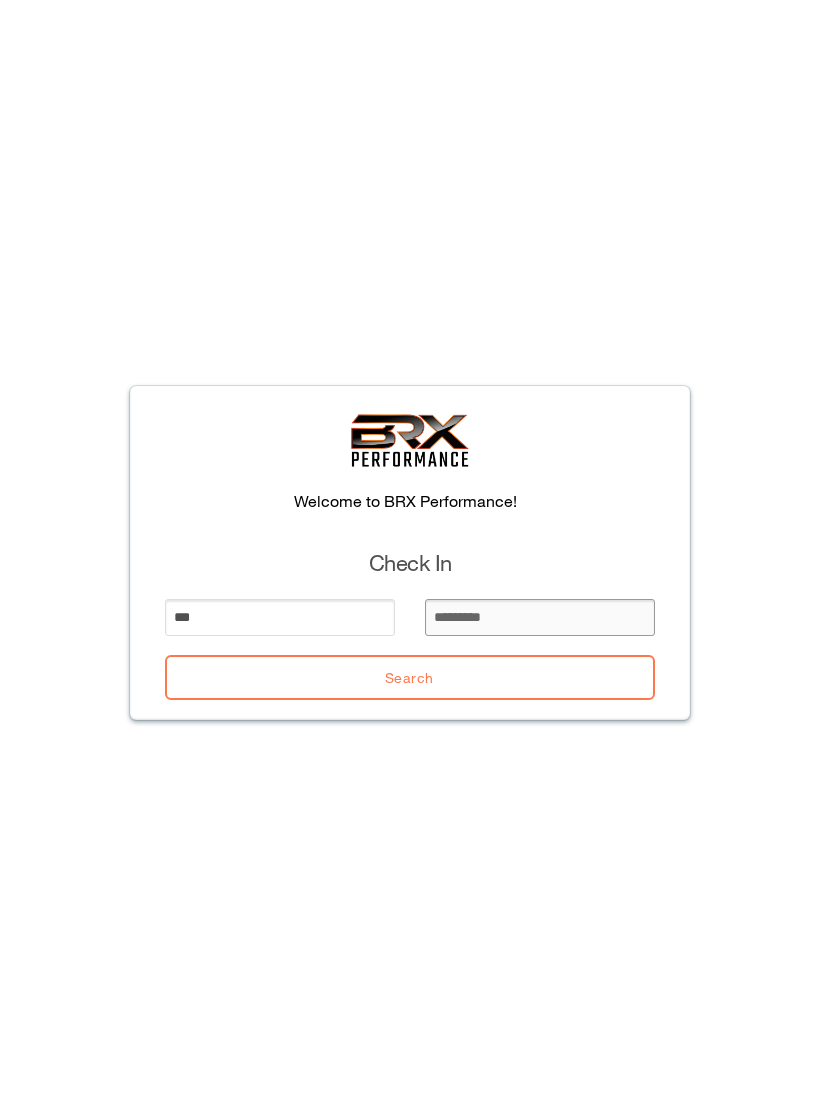 click at bounding box center (540, 617) 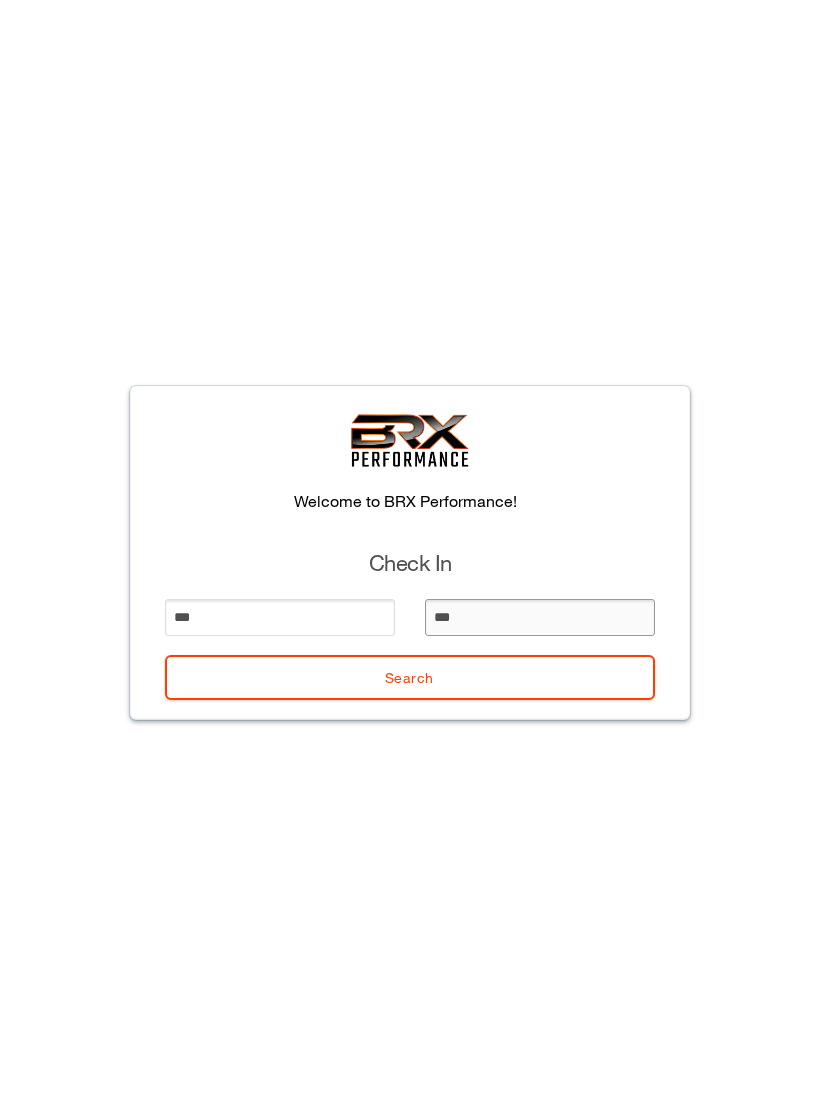 type on "****" 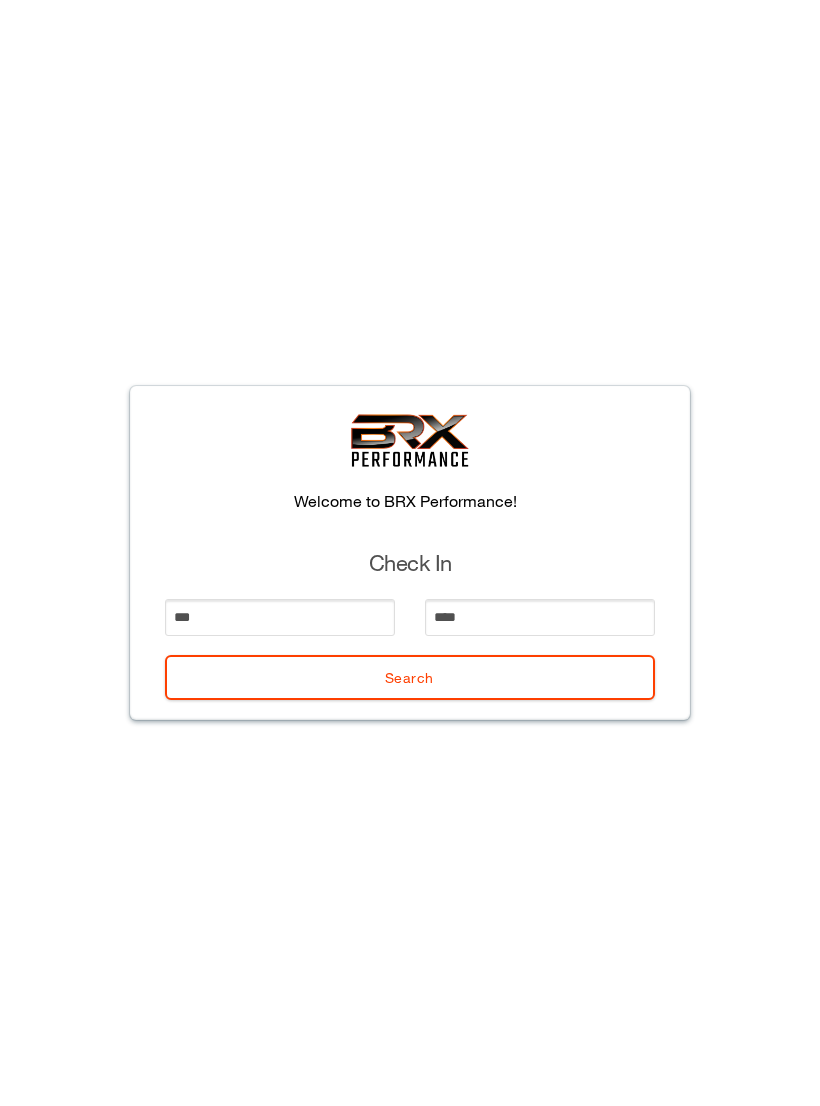click on "Search" at bounding box center (410, 677) 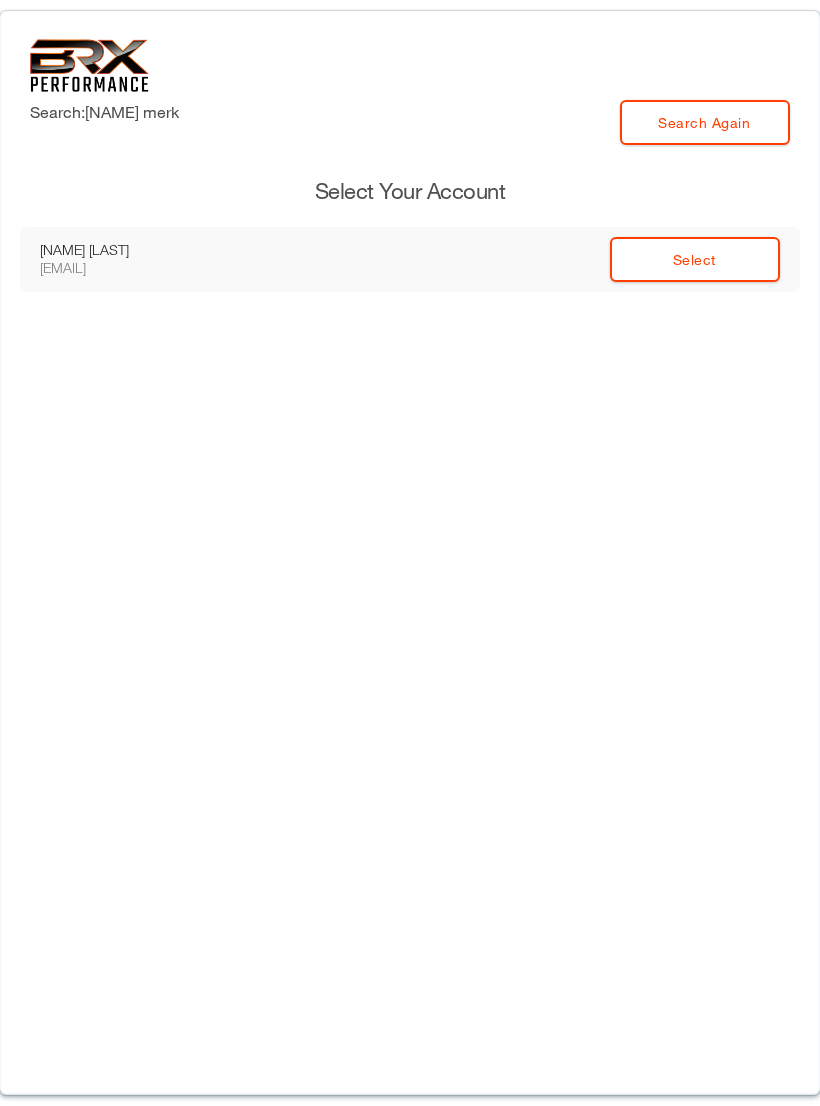 click on "Select" at bounding box center (695, 259) 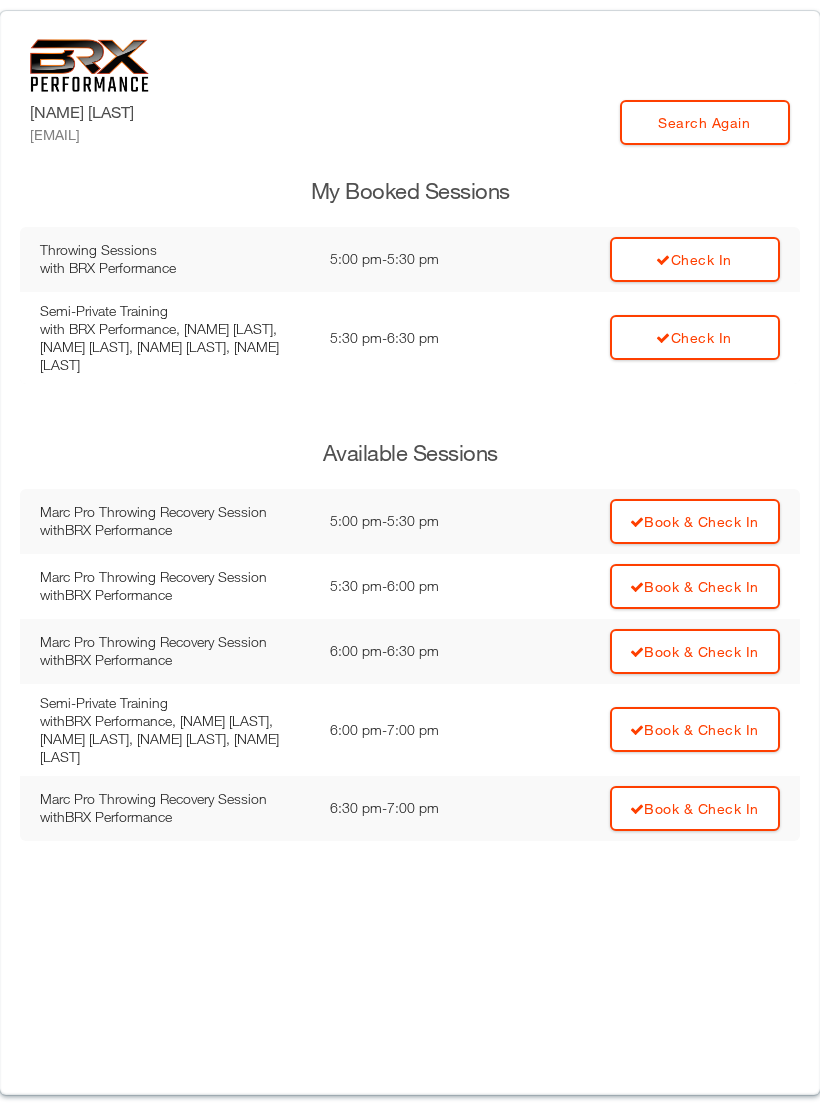click on "Check In" at bounding box center (695, 259) 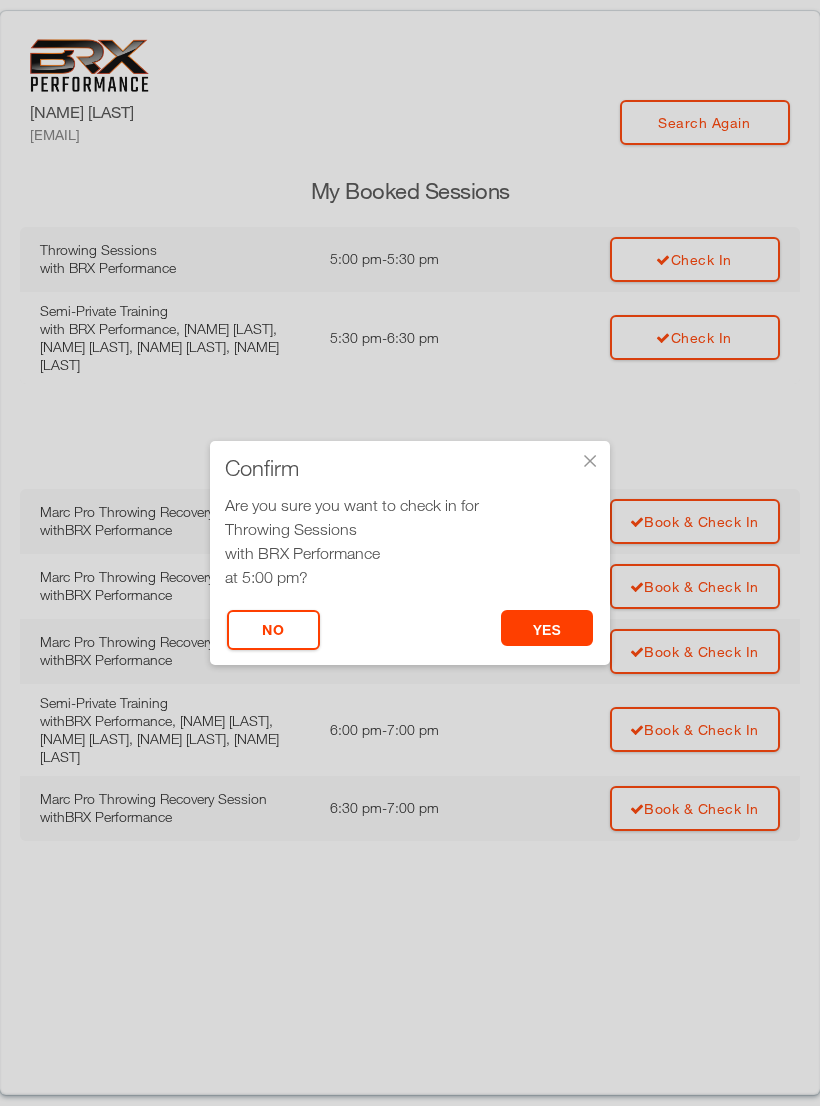 click on "yes" at bounding box center [547, 628] 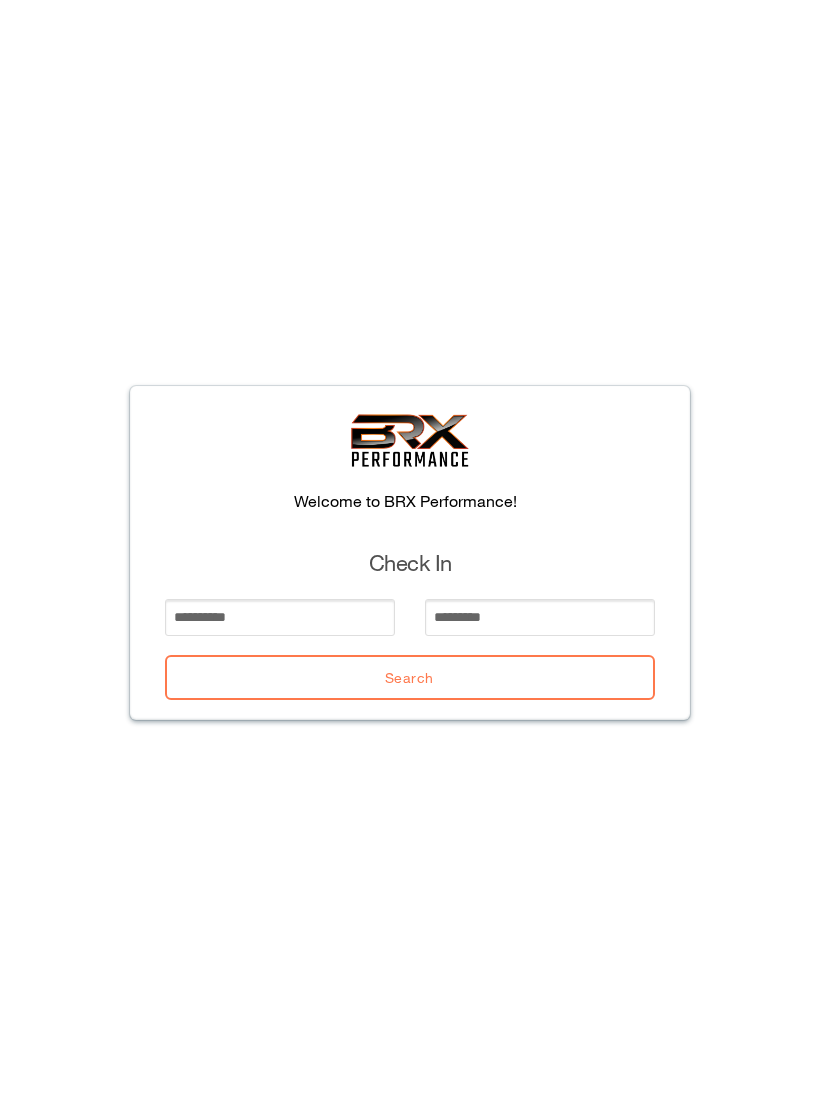 scroll, scrollTop: 0, scrollLeft: 0, axis: both 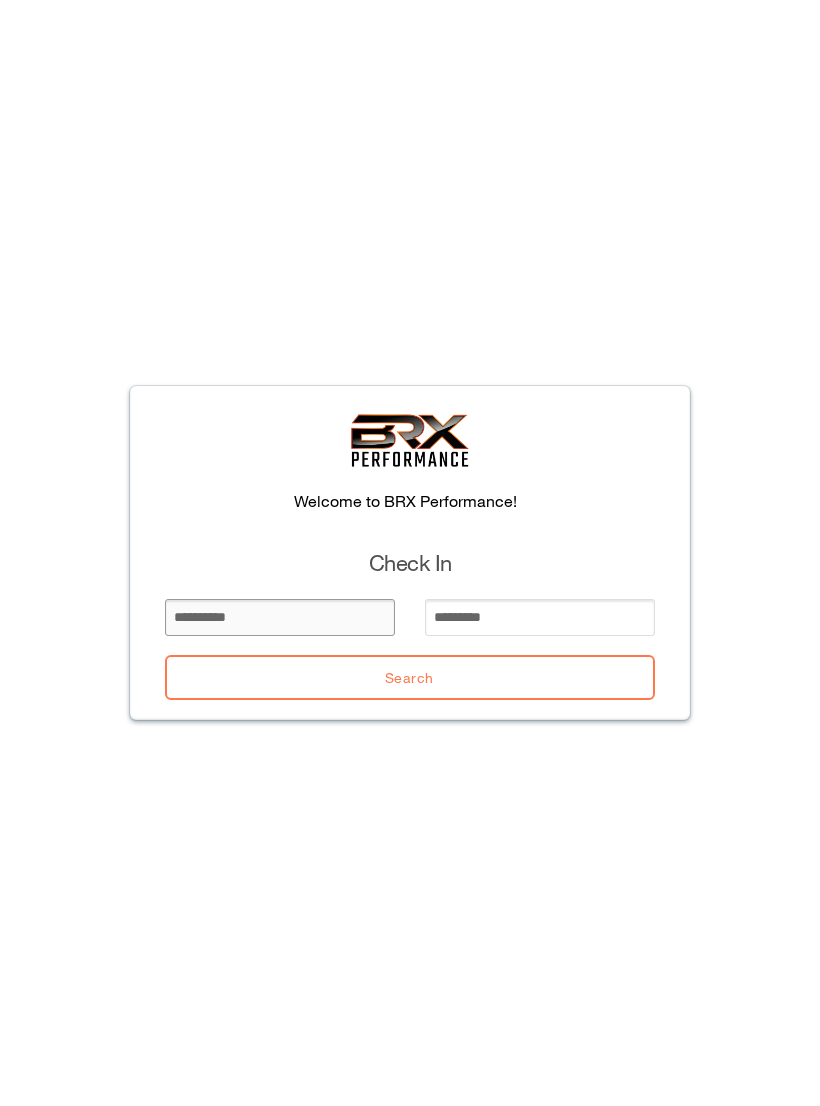 click at bounding box center (280, 617) 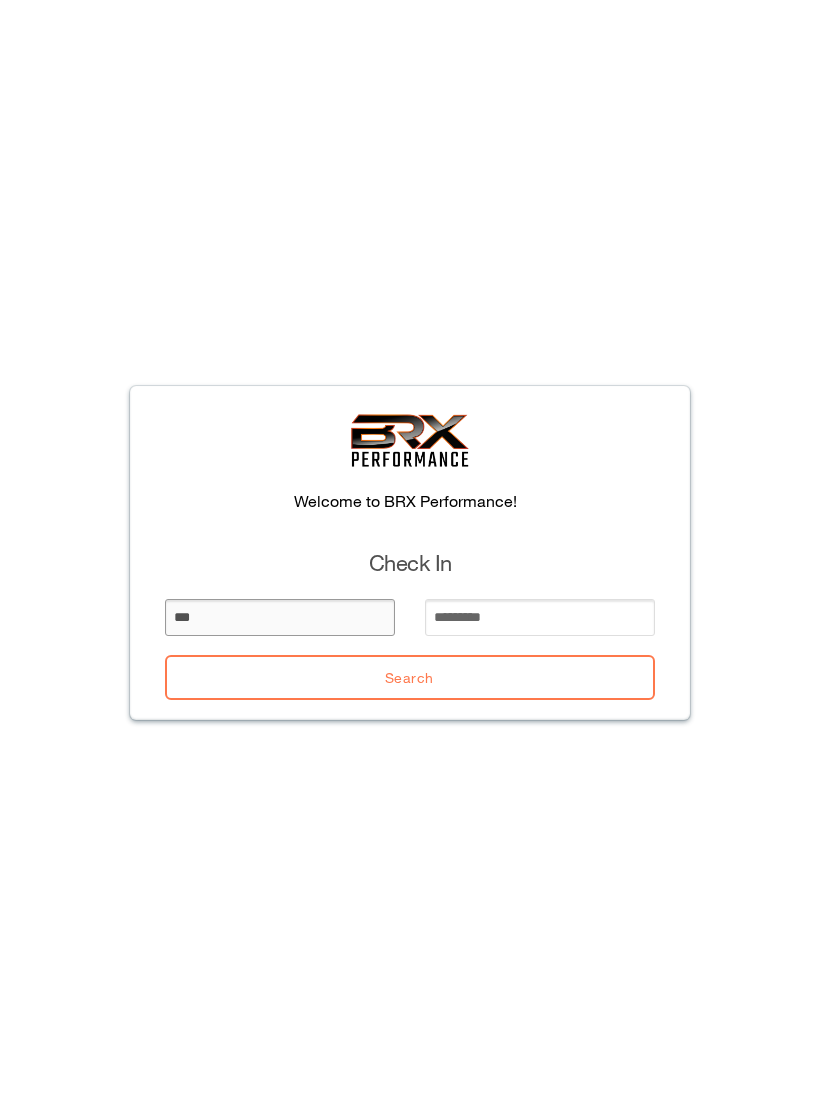 type on "***" 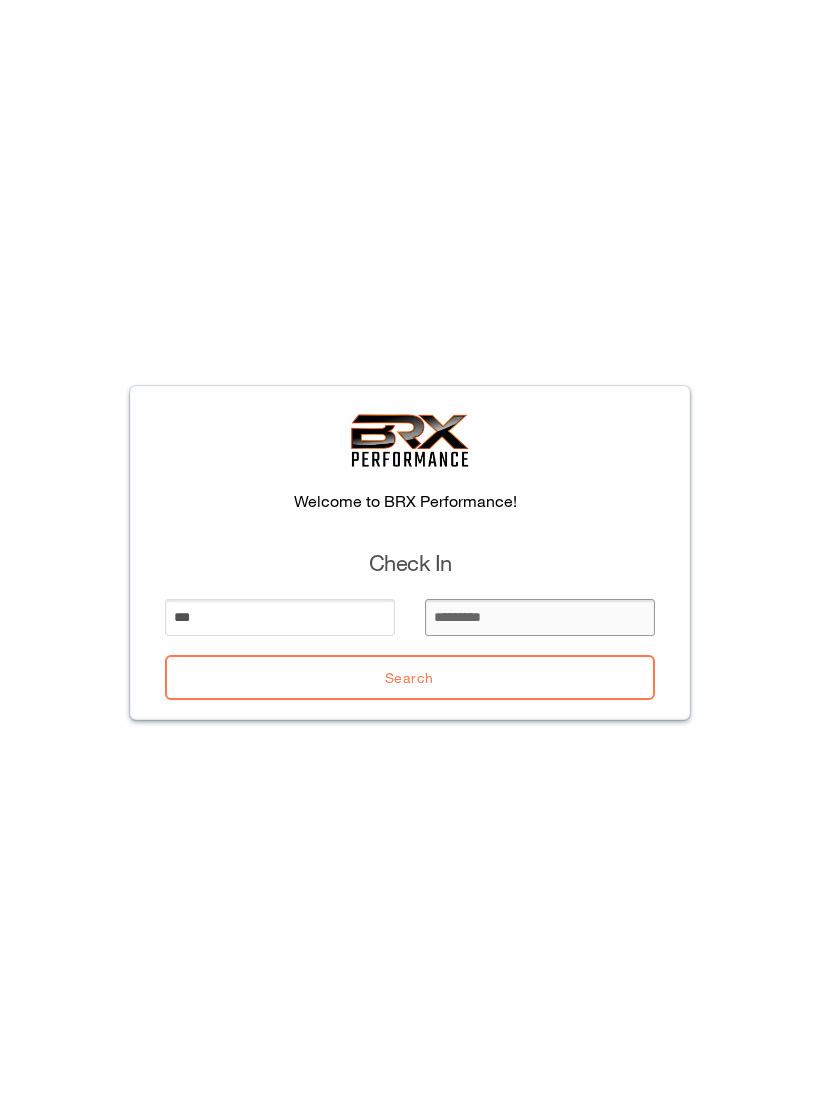 click at bounding box center (540, 617) 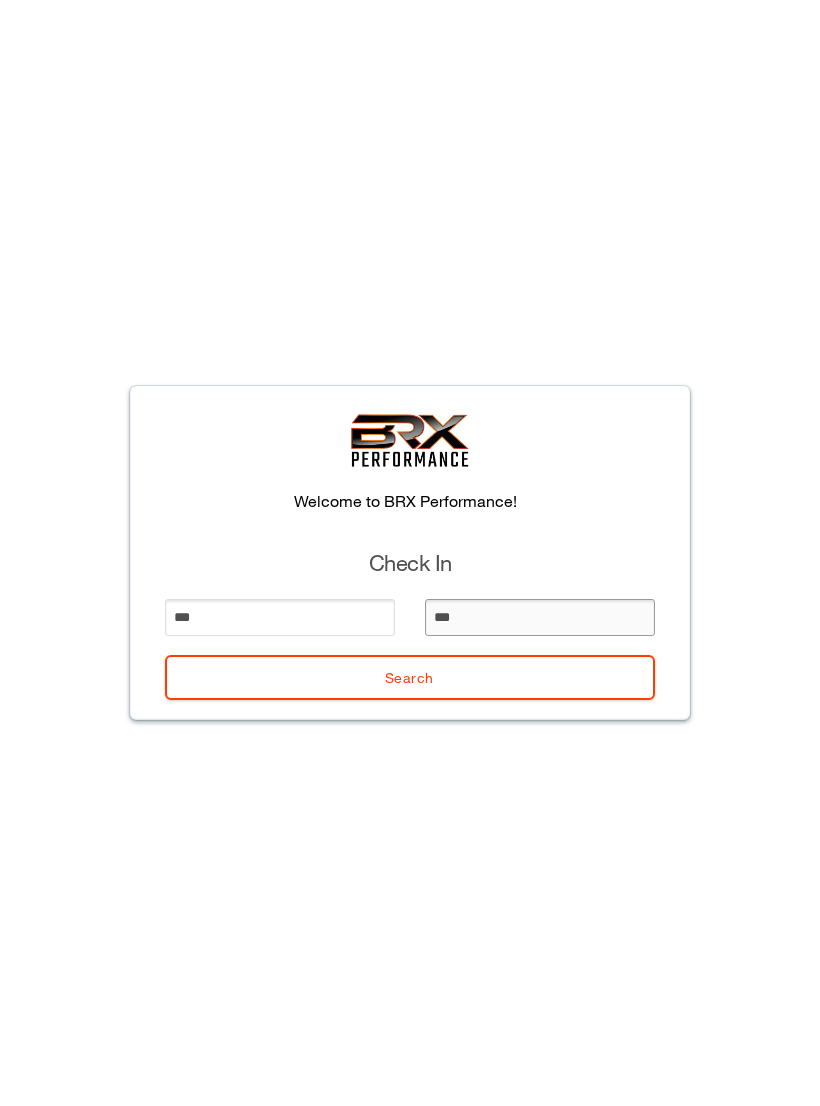 type on "****" 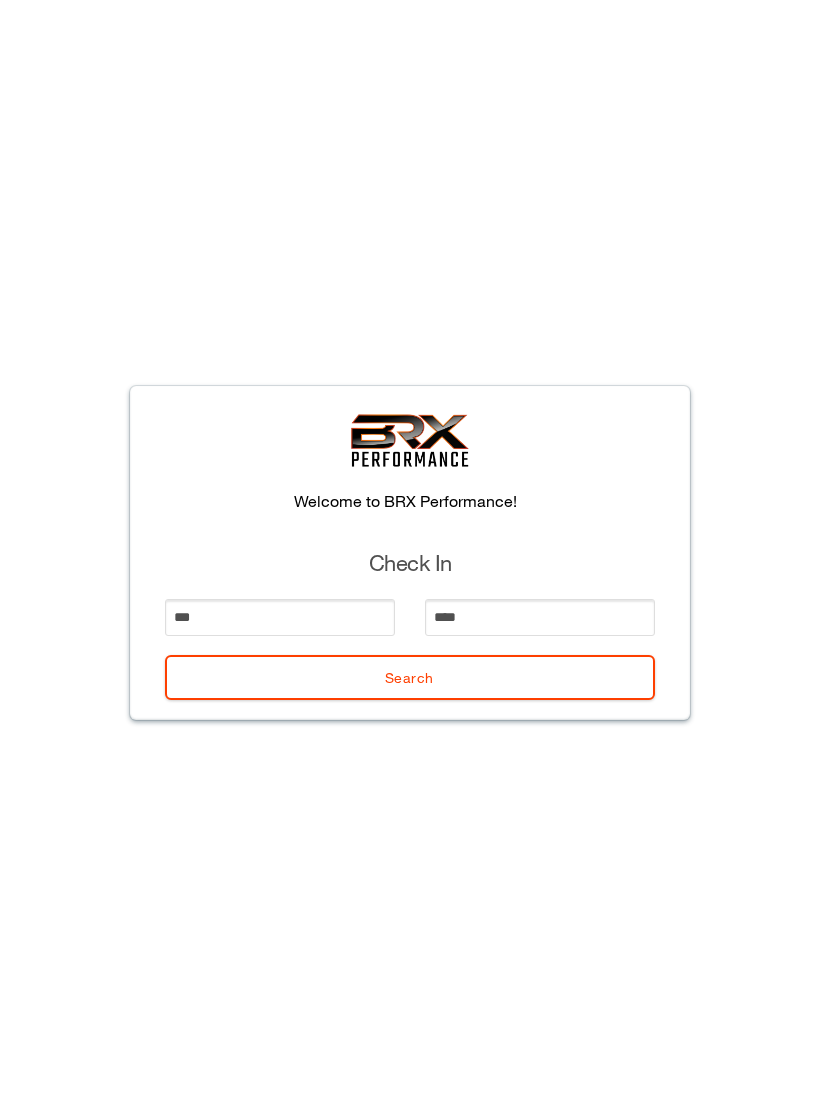 click on "Search" at bounding box center (410, 677) 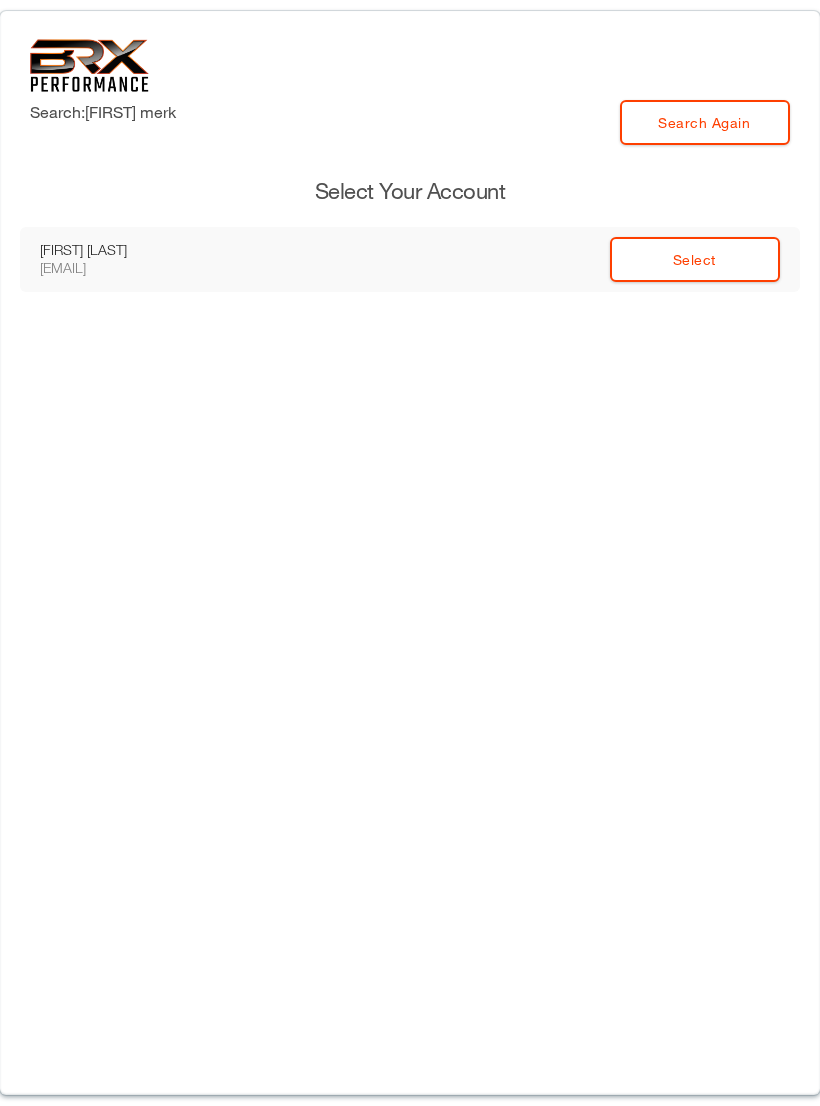 click on "Select" at bounding box center (695, 259) 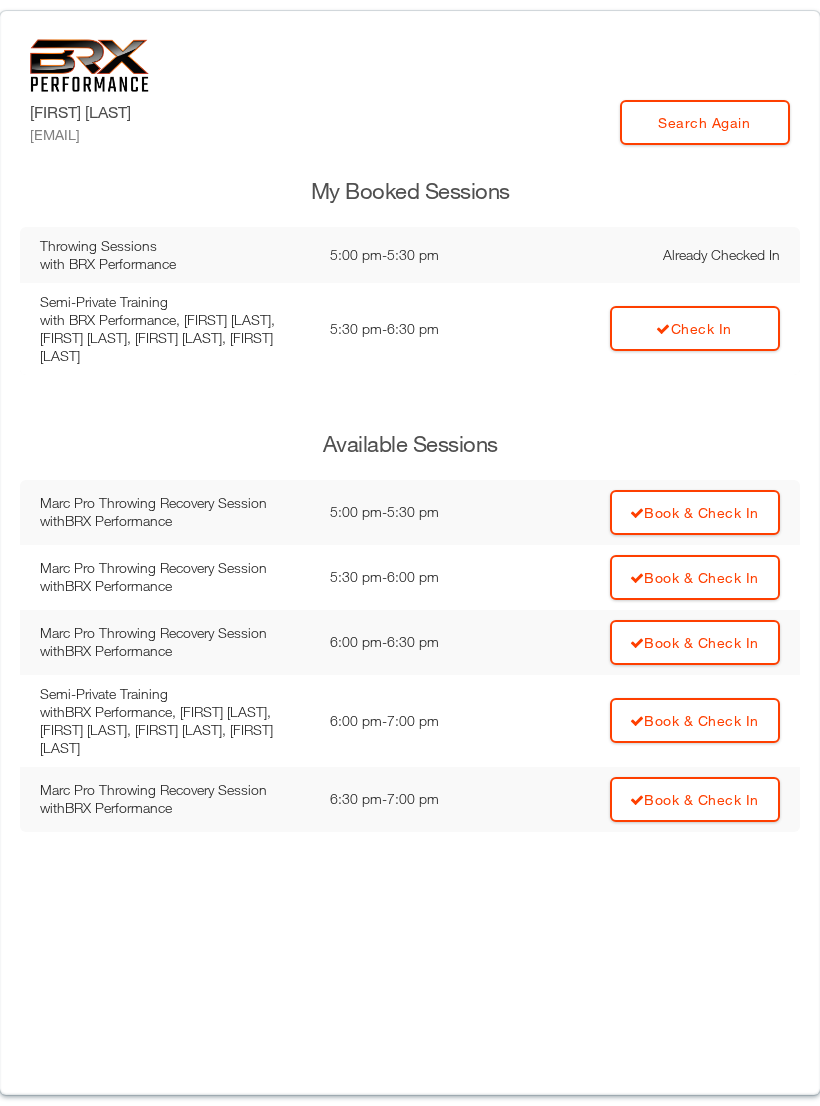 click on "Check In" at bounding box center [695, 328] 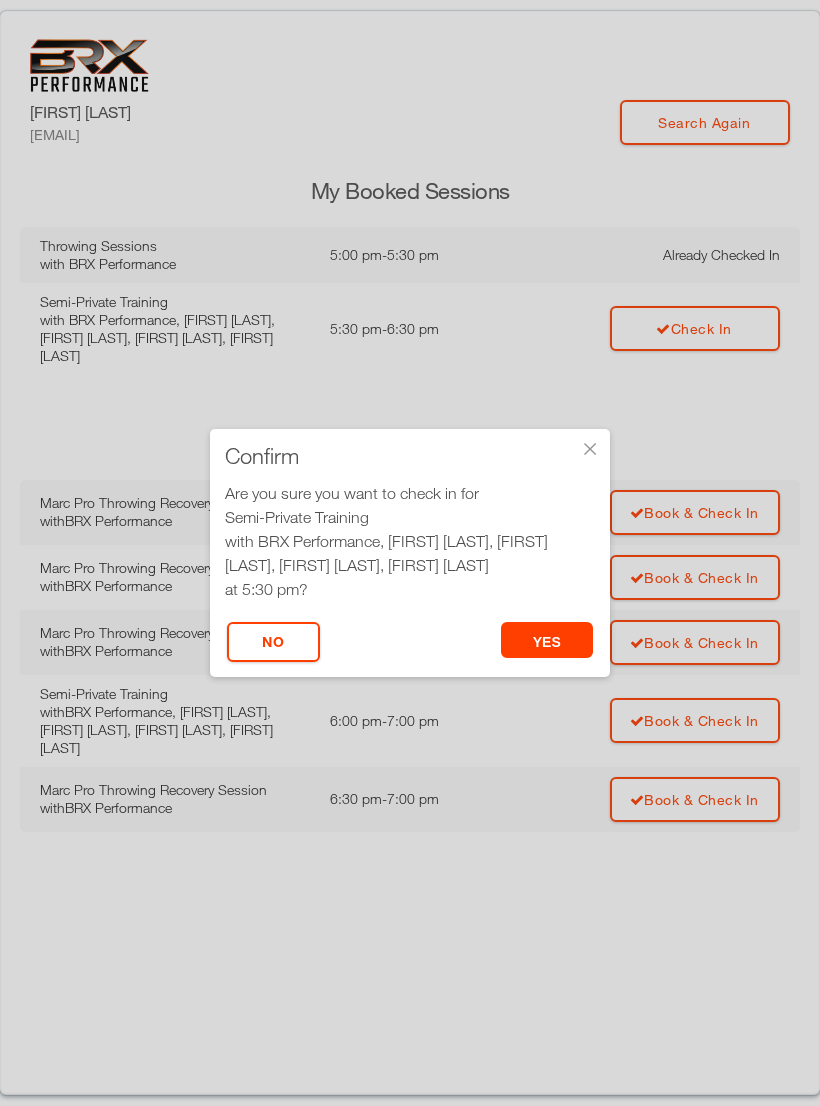 click on "yes" at bounding box center (547, 640) 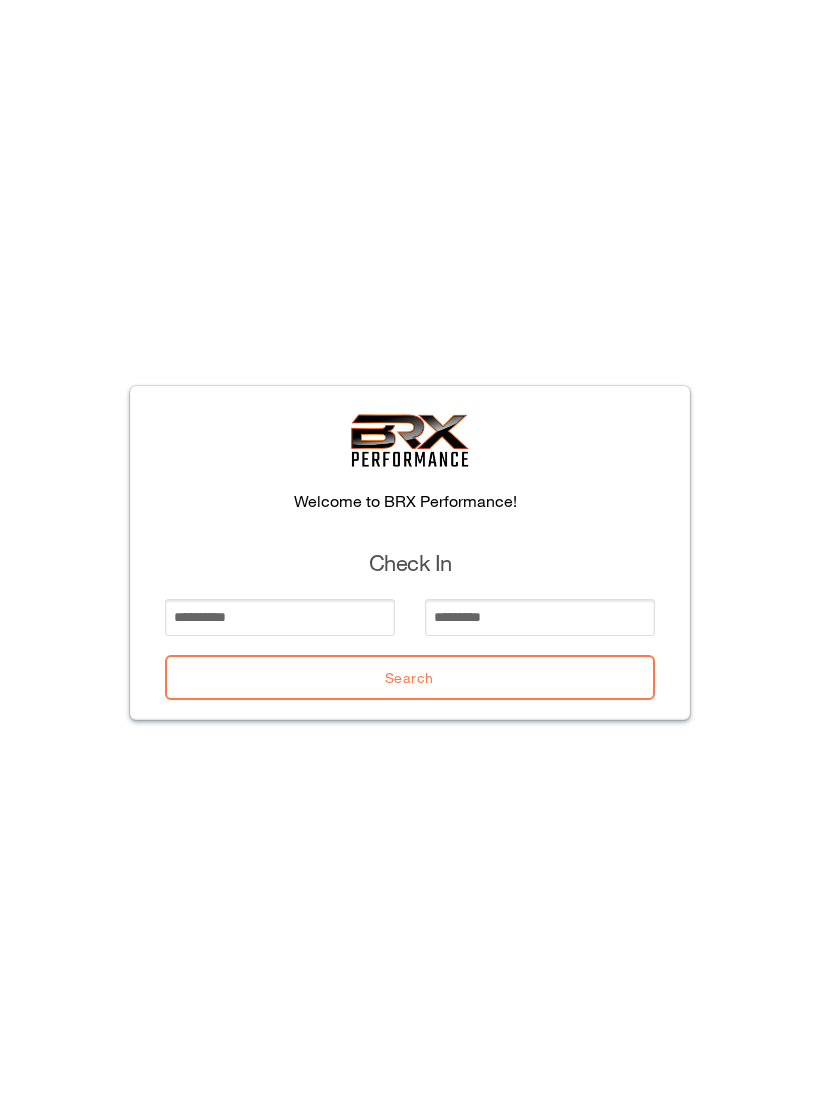 scroll, scrollTop: 0, scrollLeft: 0, axis: both 